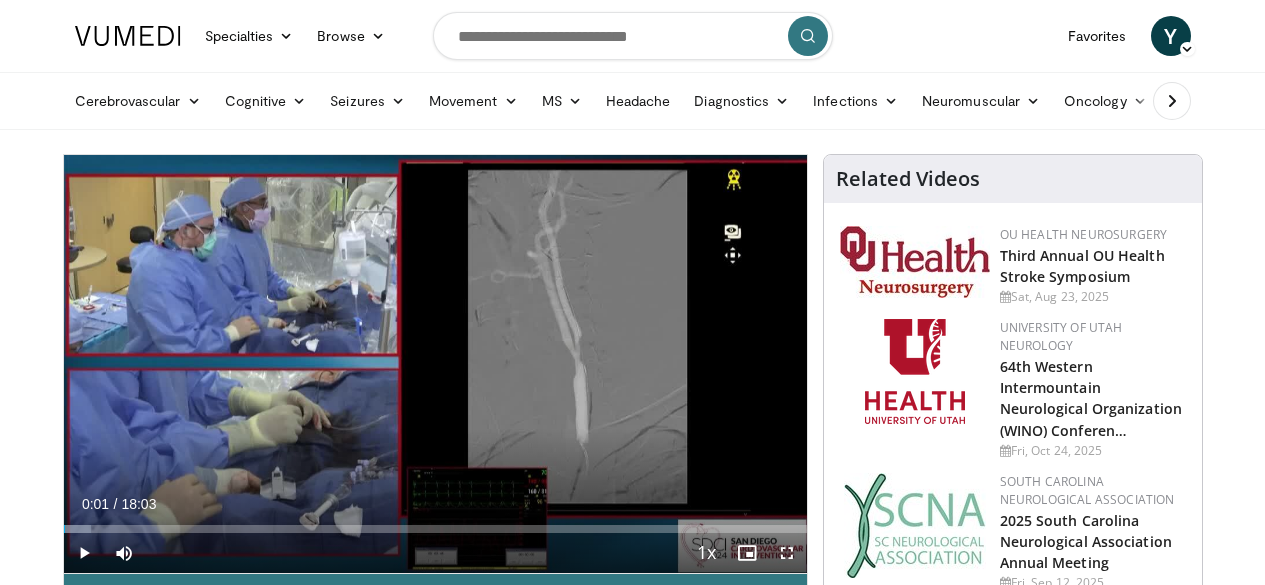 scroll, scrollTop: 0, scrollLeft: 0, axis: both 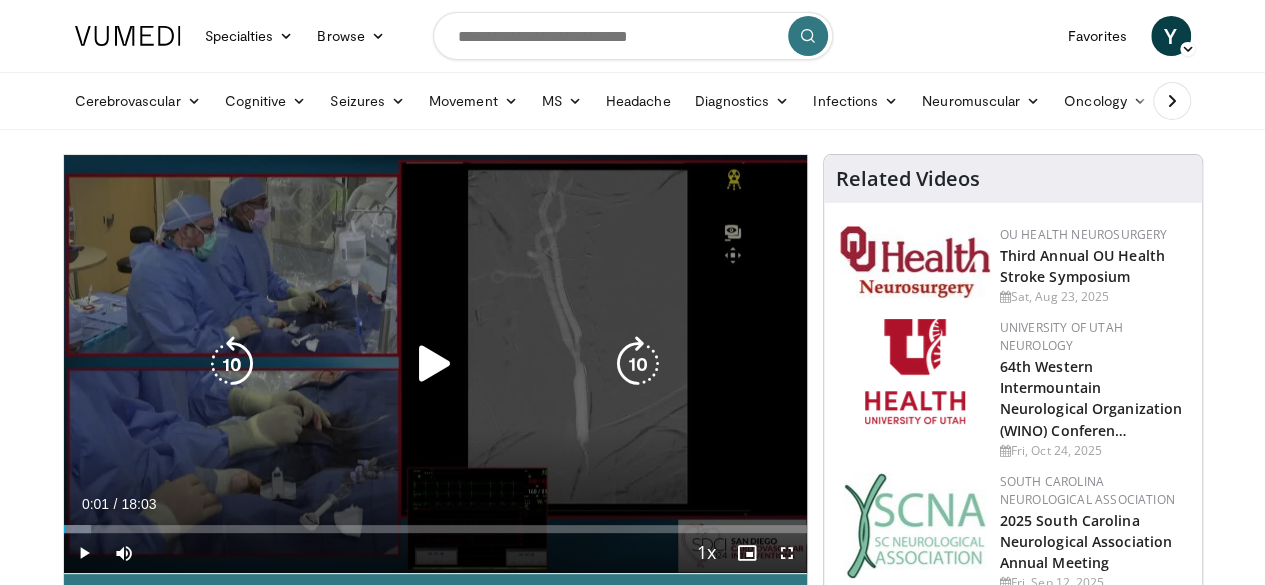 click at bounding box center (435, 364) 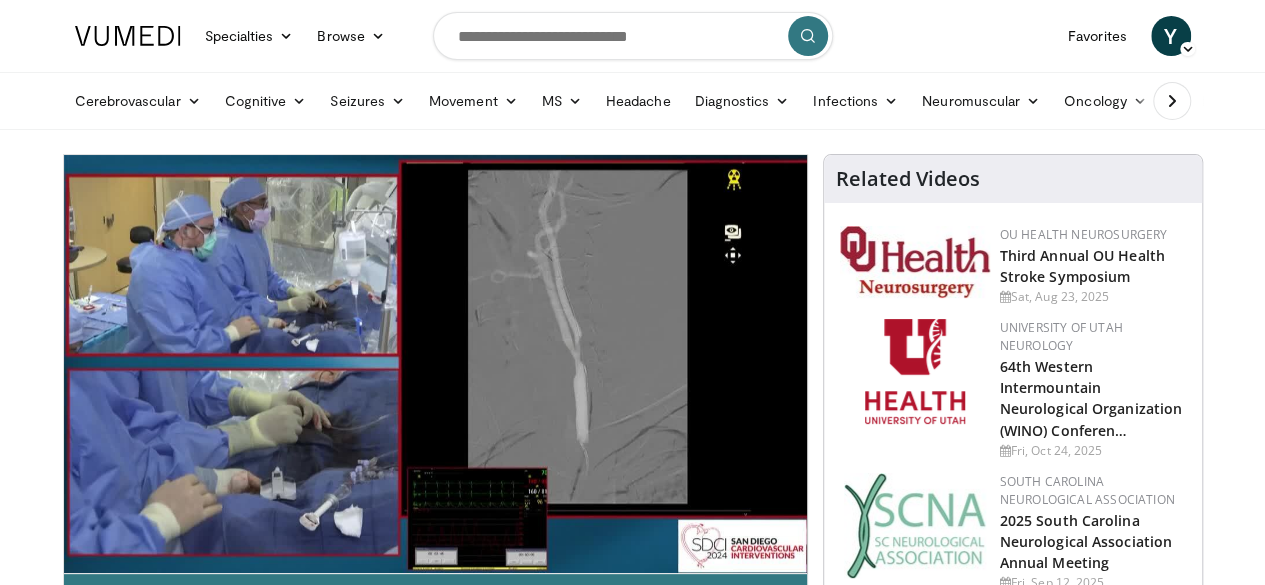 scroll, scrollTop: 150, scrollLeft: 0, axis: vertical 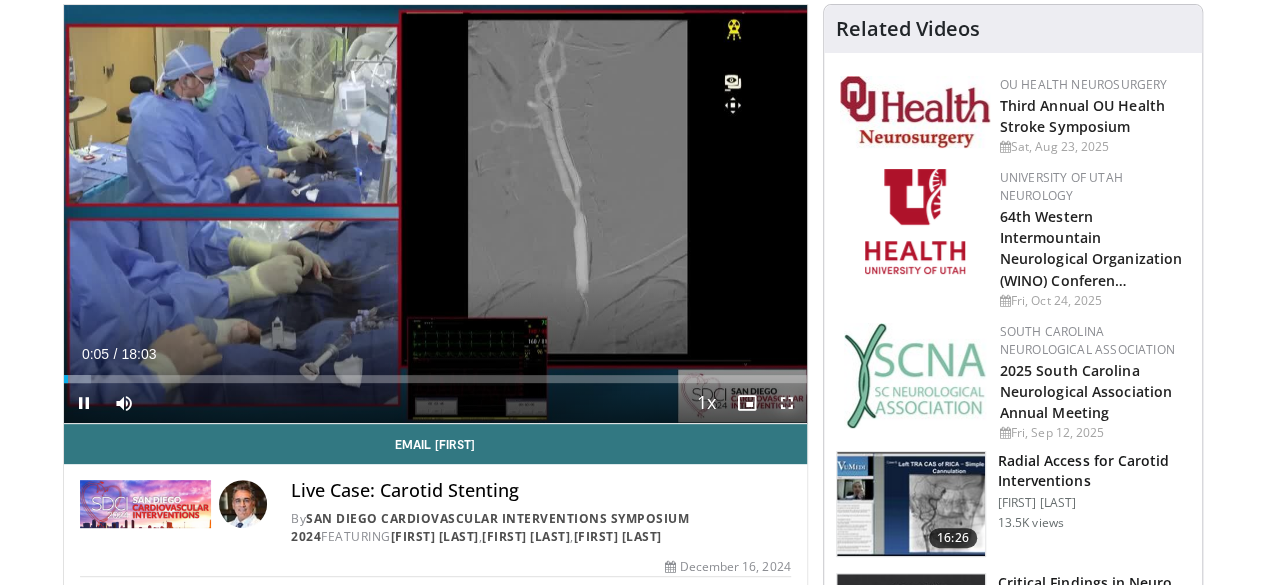 click at bounding box center [787, 403] 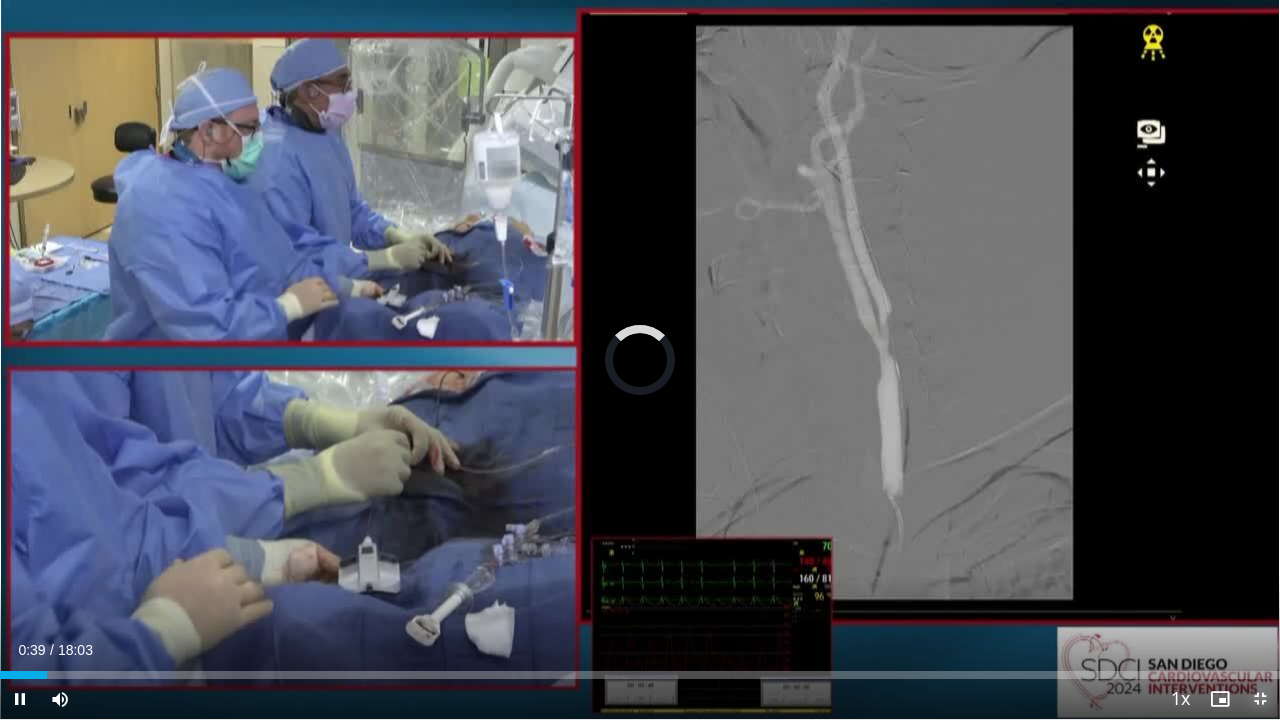 click at bounding box center (1260, 699) 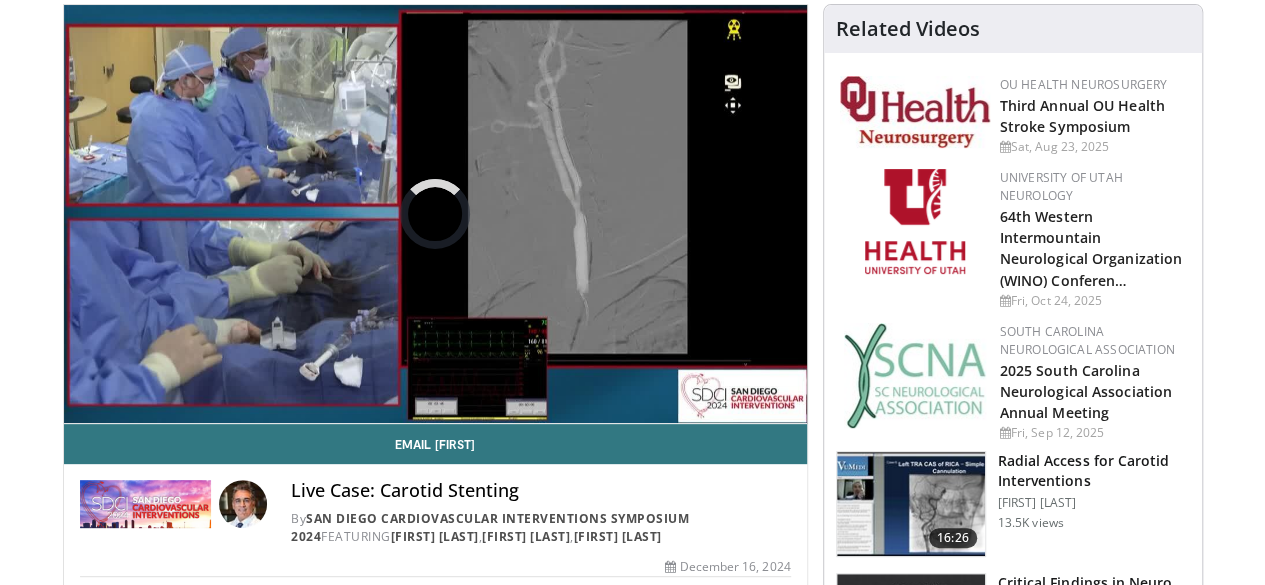scroll, scrollTop: 304, scrollLeft: 0, axis: vertical 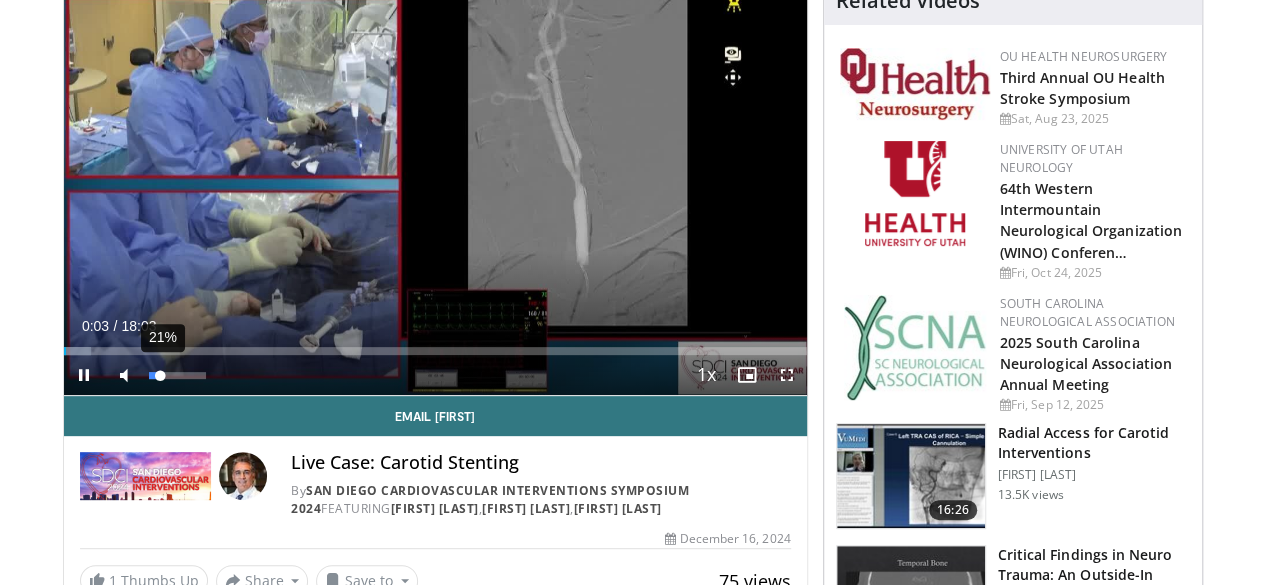 click on "21%" at bounding box center [177, 375] 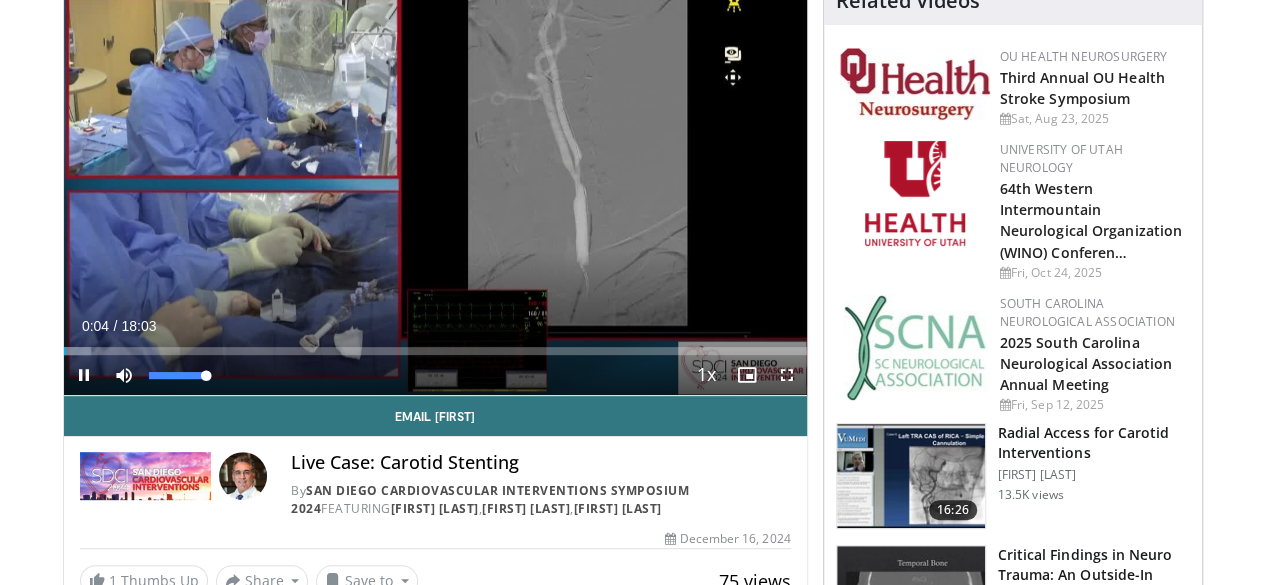 drag, startPoint x: 110, startPoint y: 409, endPoint x: 178, endPoint y: 411, distance: 68.0294 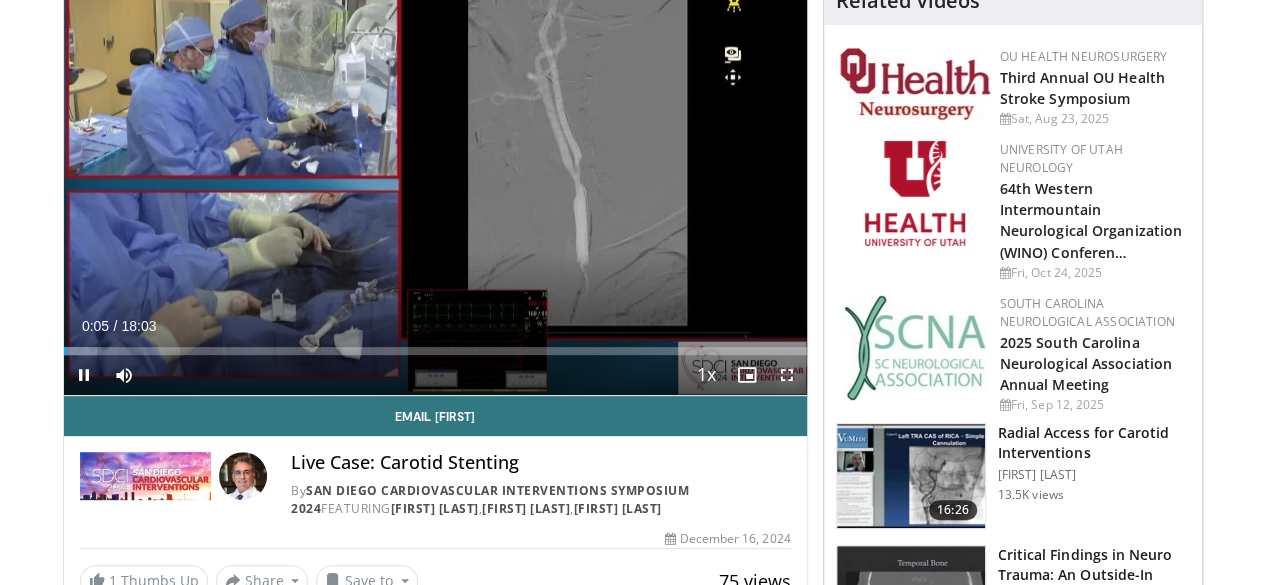click at bounding box center [787, 375] 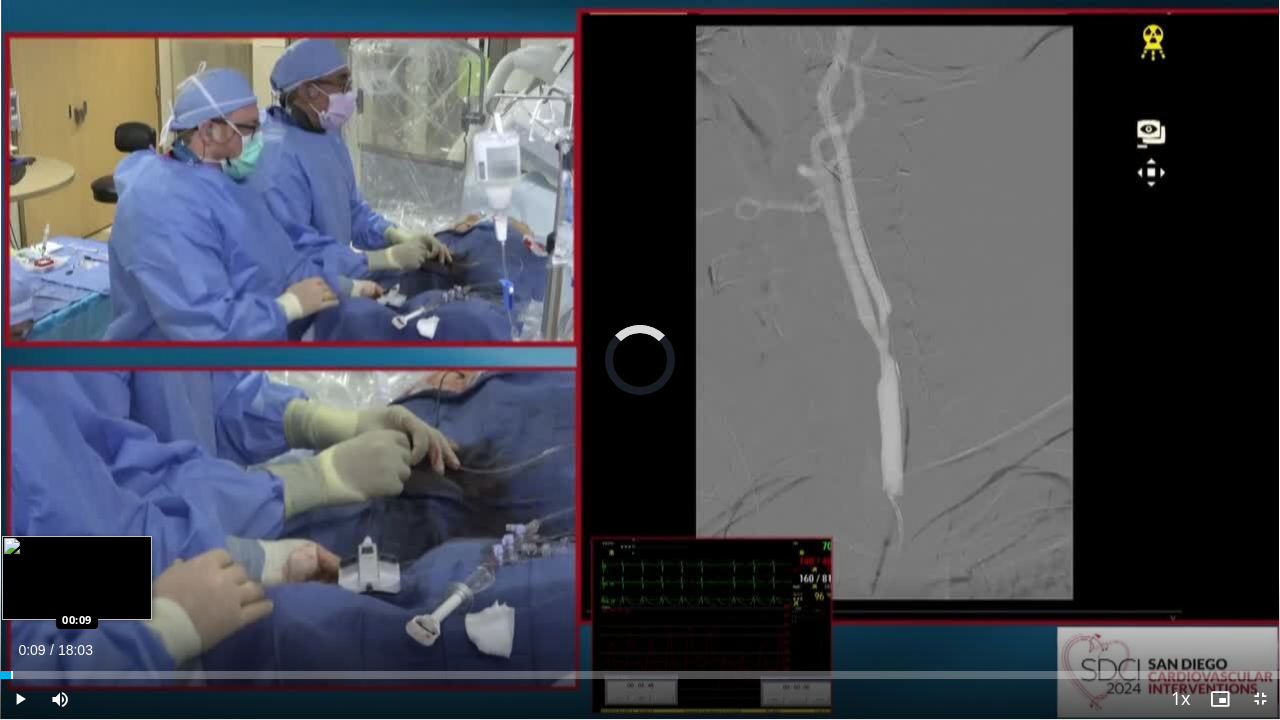 click at bounding box center (12, 675) 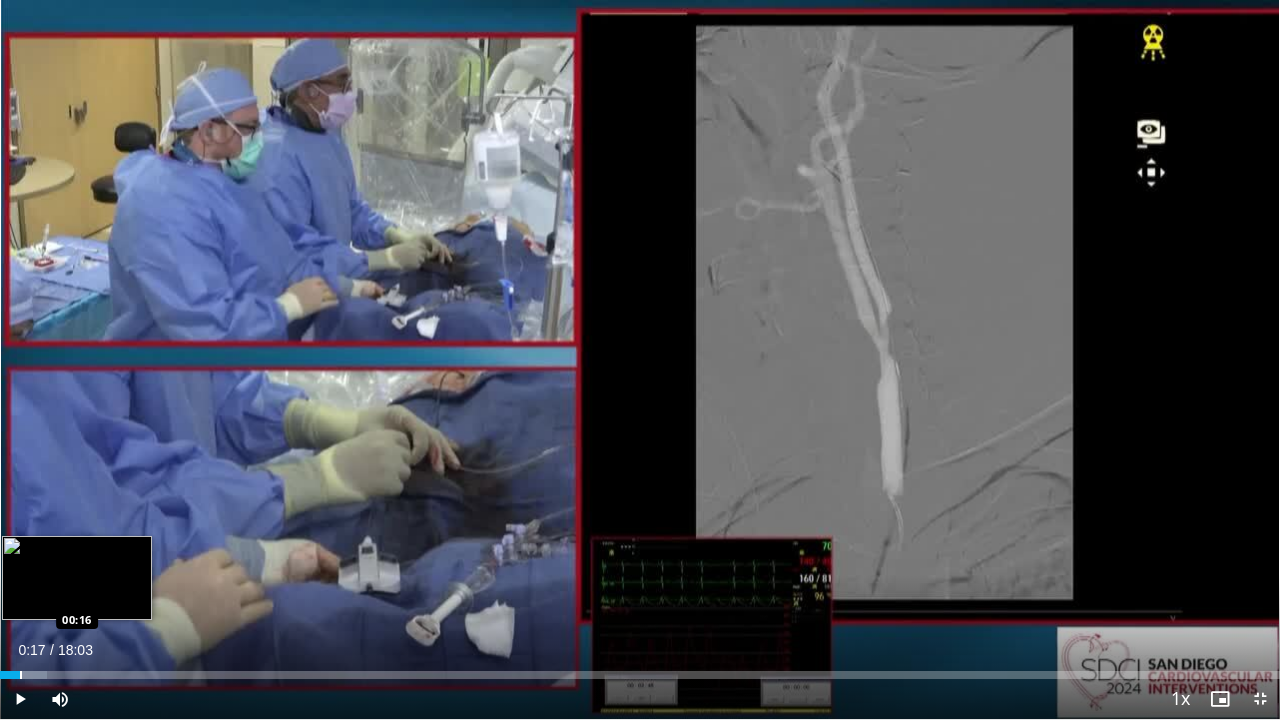 click at bounding box center [21, 675] 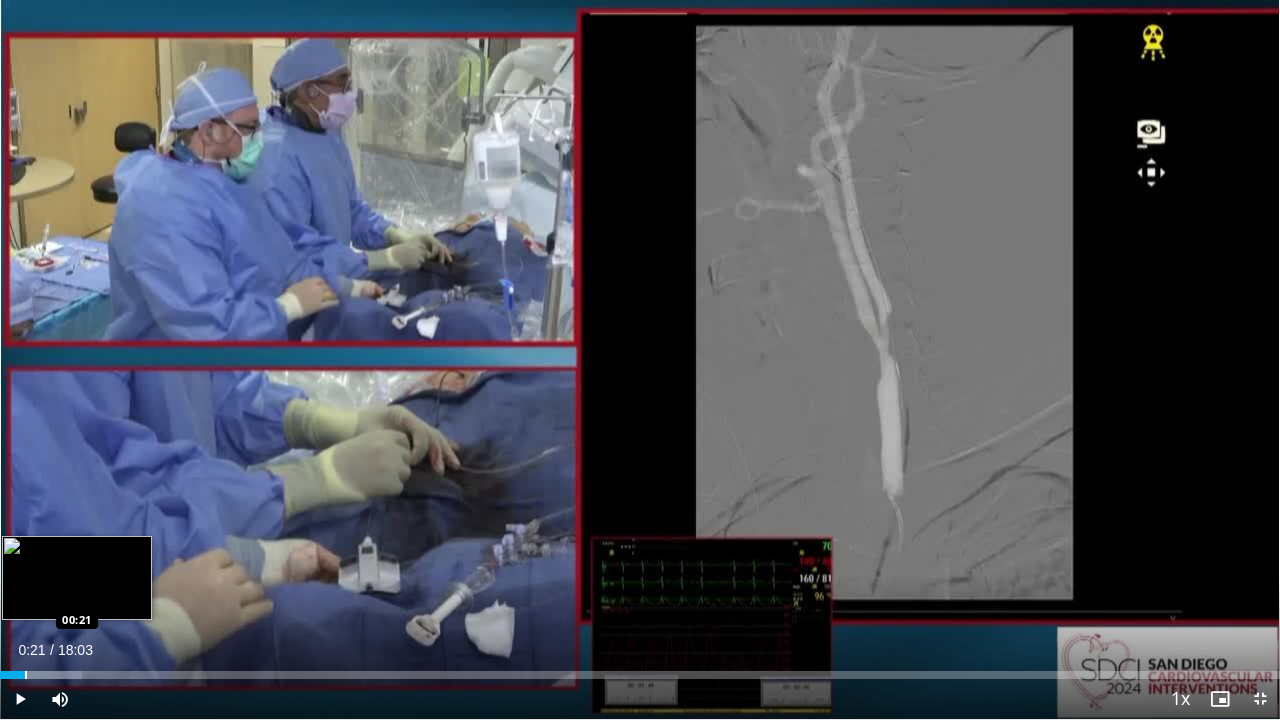 click at bounding box center (26, 675) 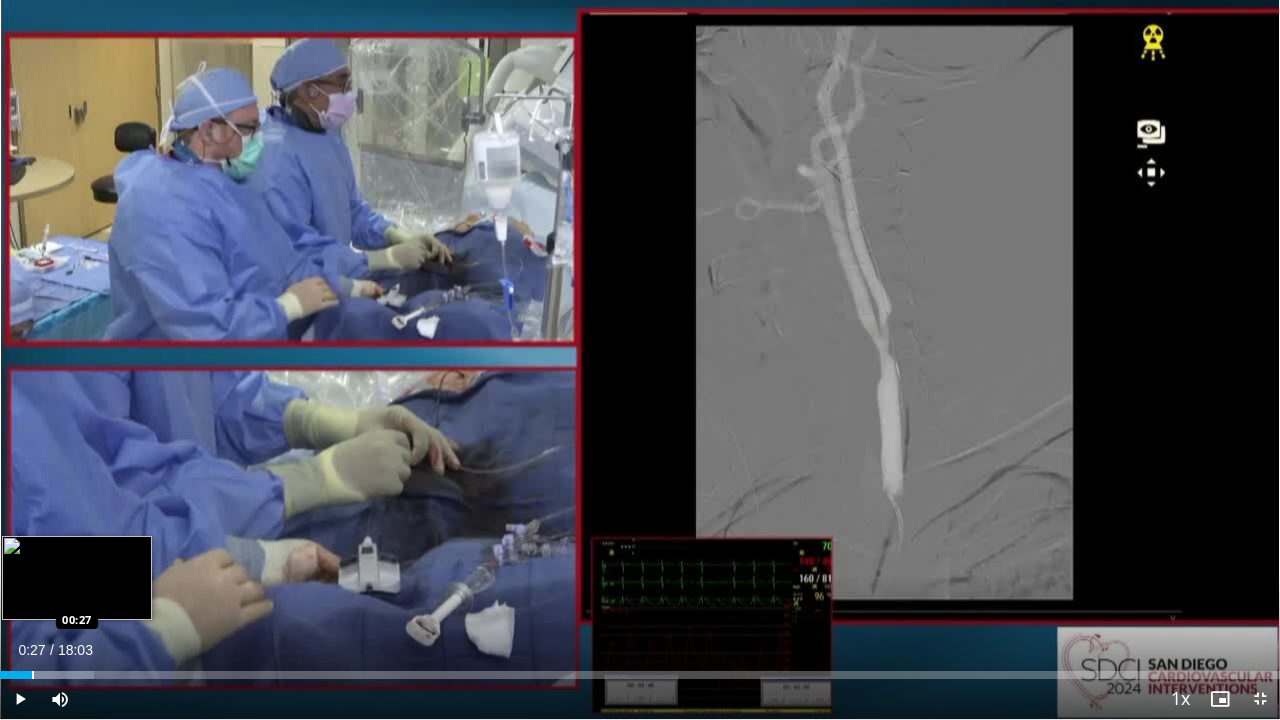 click at bounding box center (33, 675) 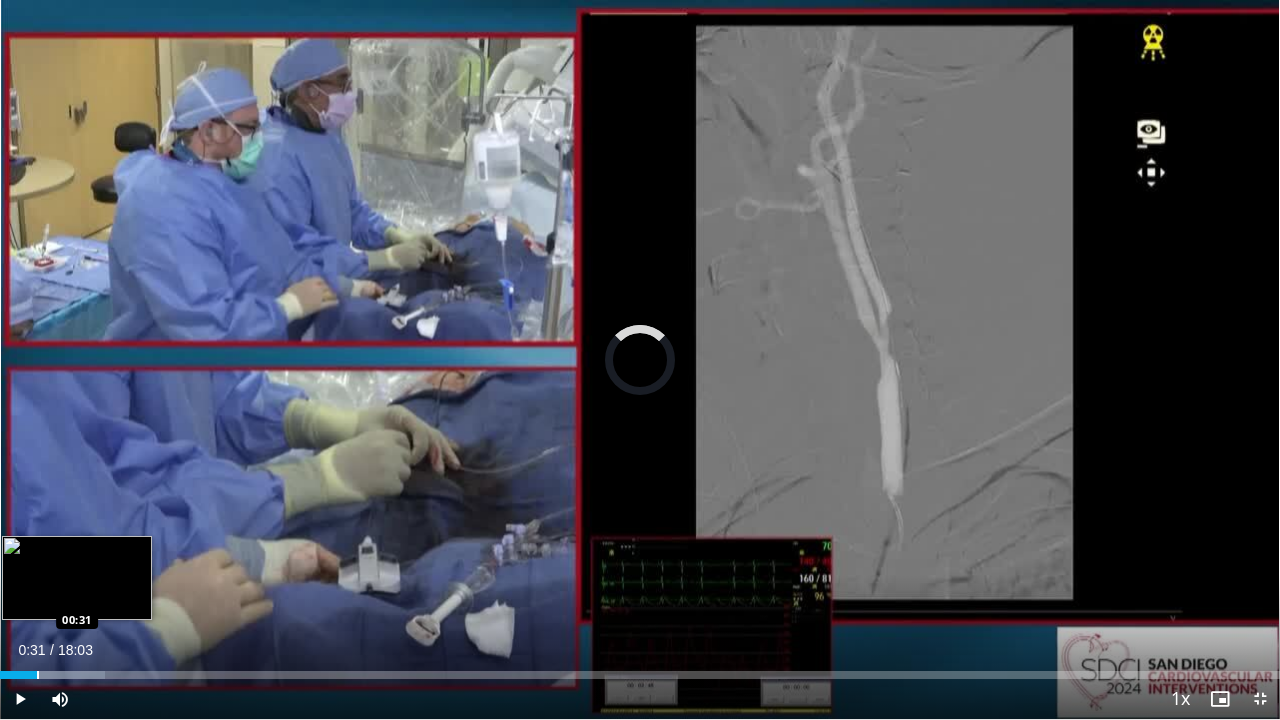click at bounding box center [38, 675] 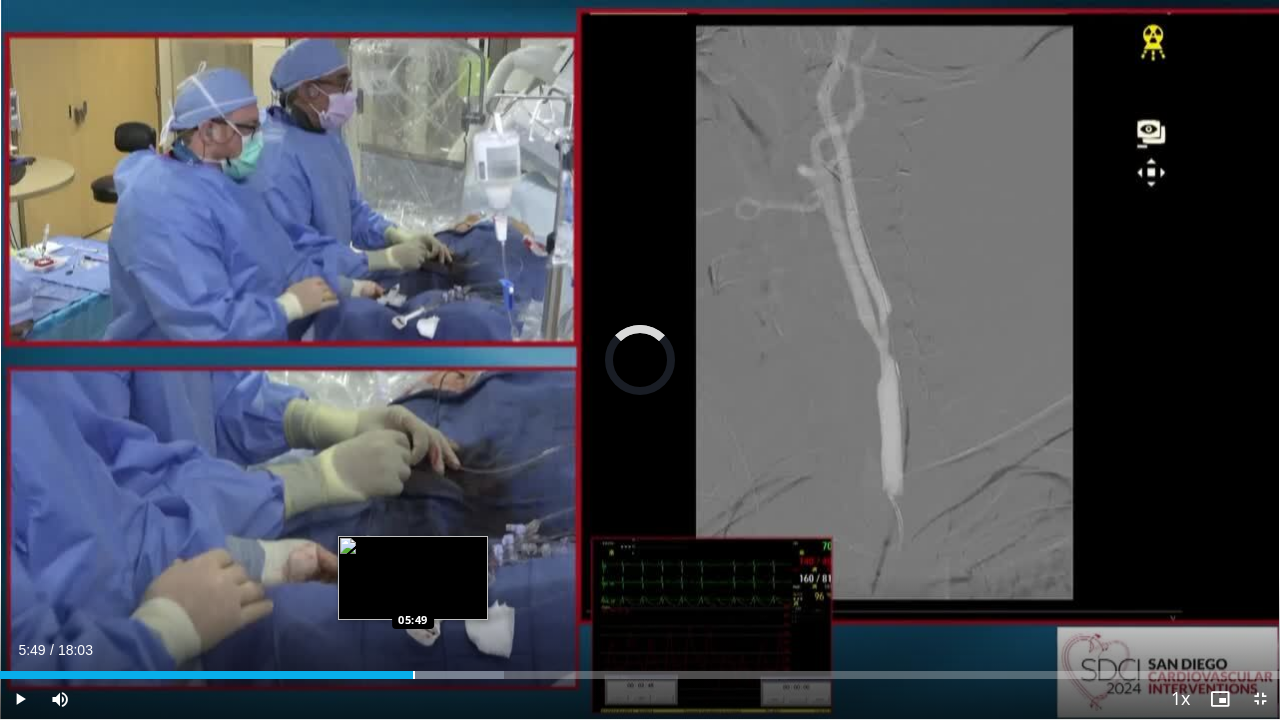 click at bounding box center [414, 675] 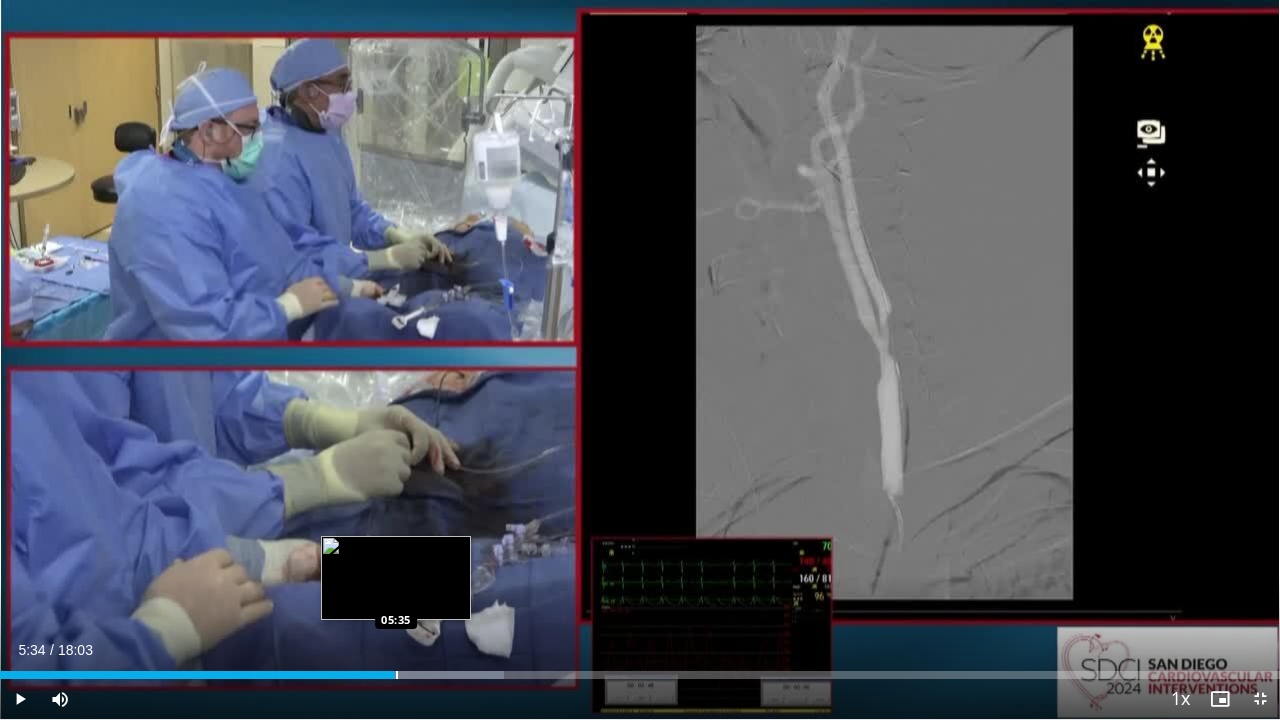 click on "Loaded :  39.38% 05:50 05:35" at bounding box center [640, 675] 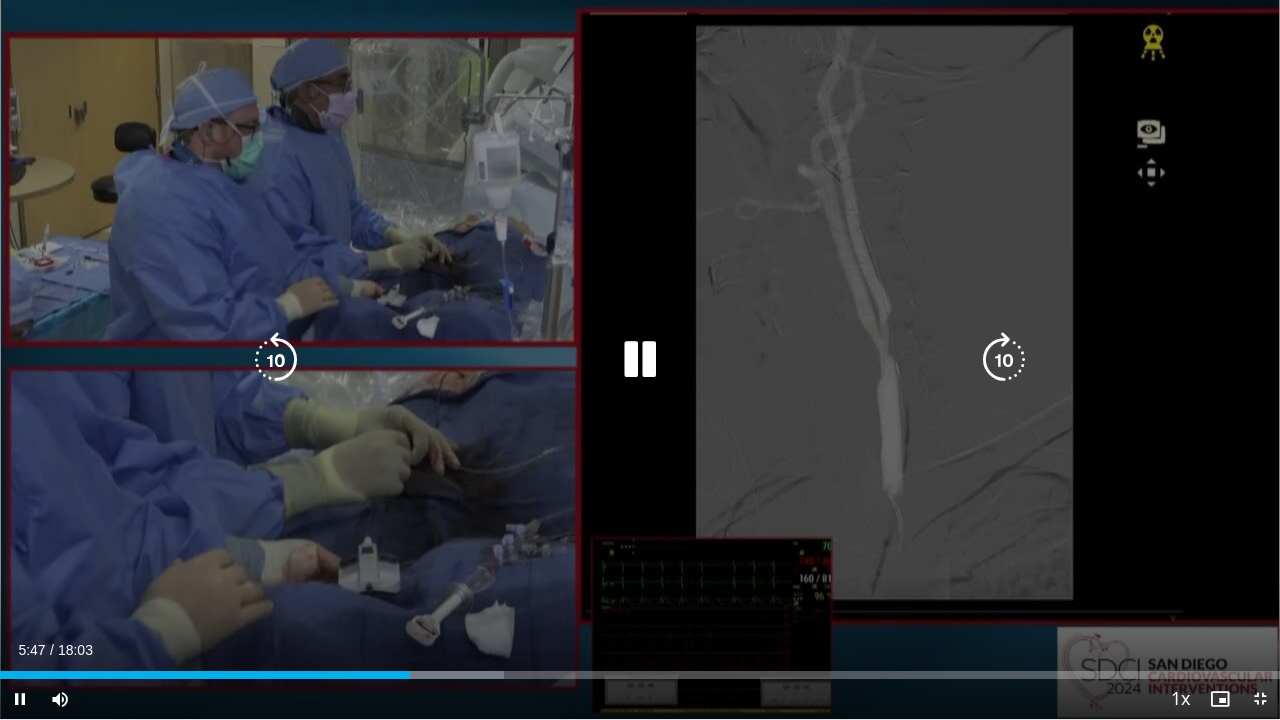 click on "10 seconds
Tap to unmute" at bounding box center (640, 359) 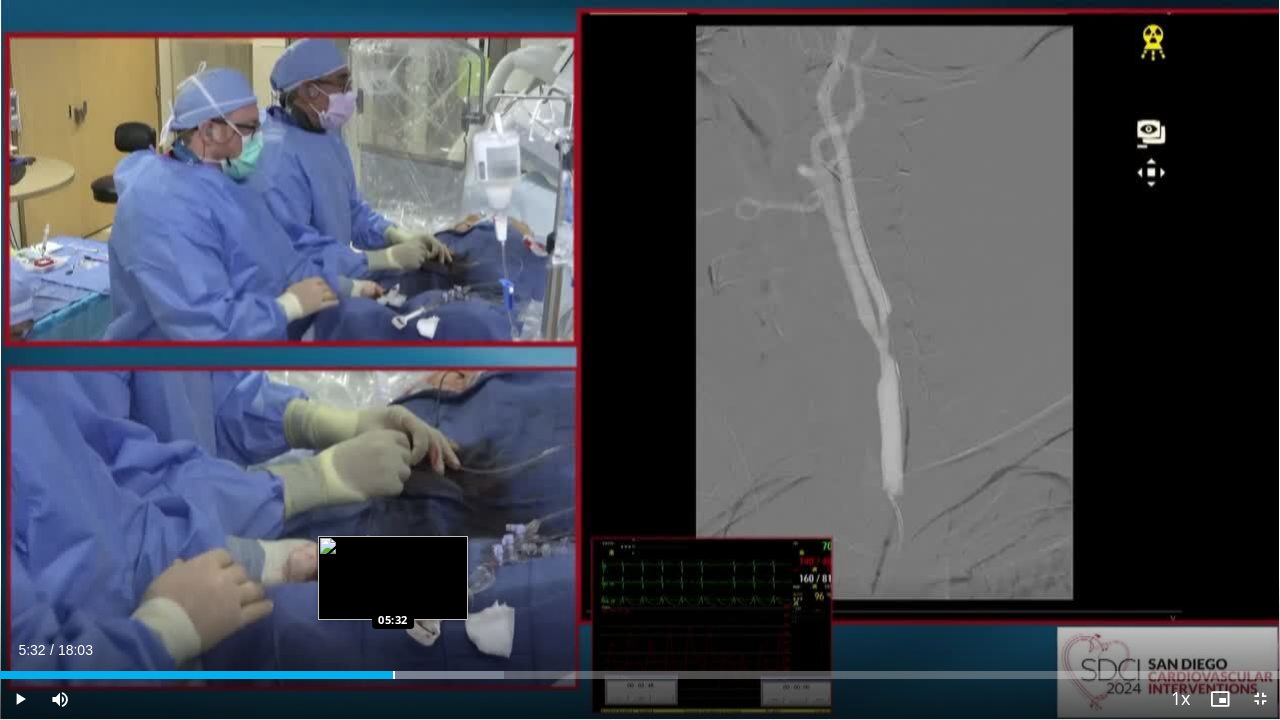 click at bounding box center (394, 675) 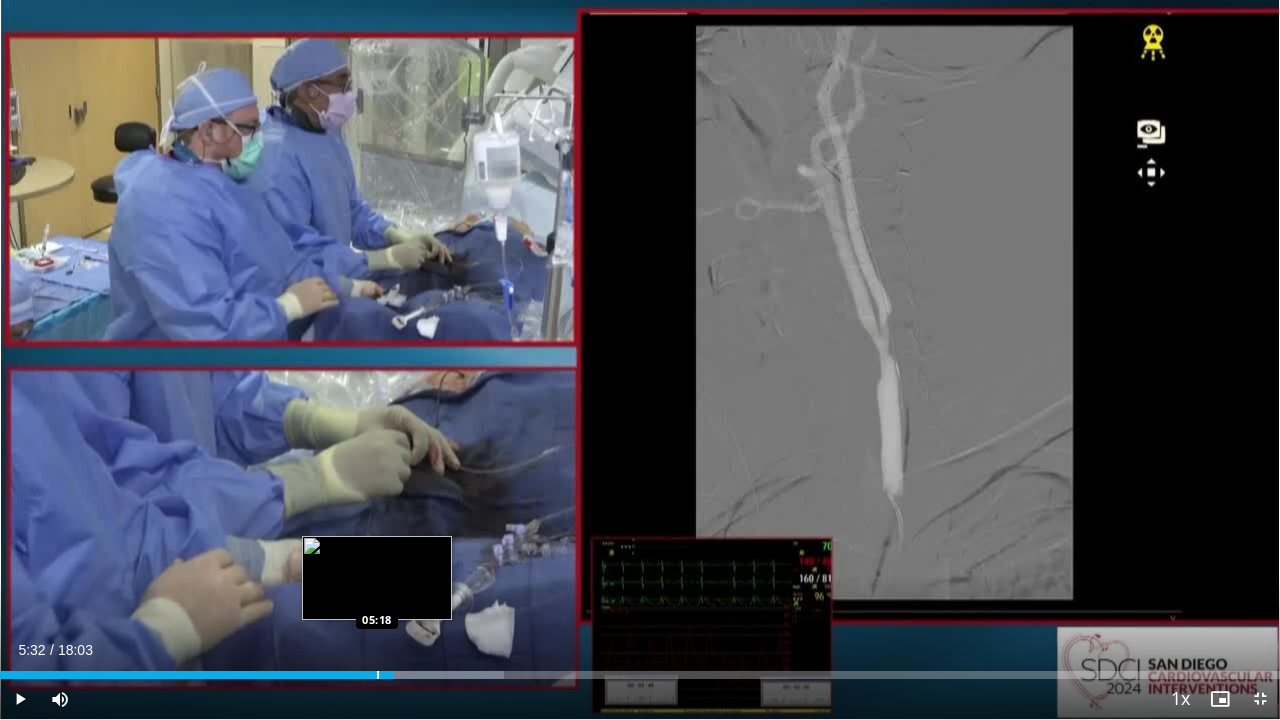 click at bounding box center (378, 675) 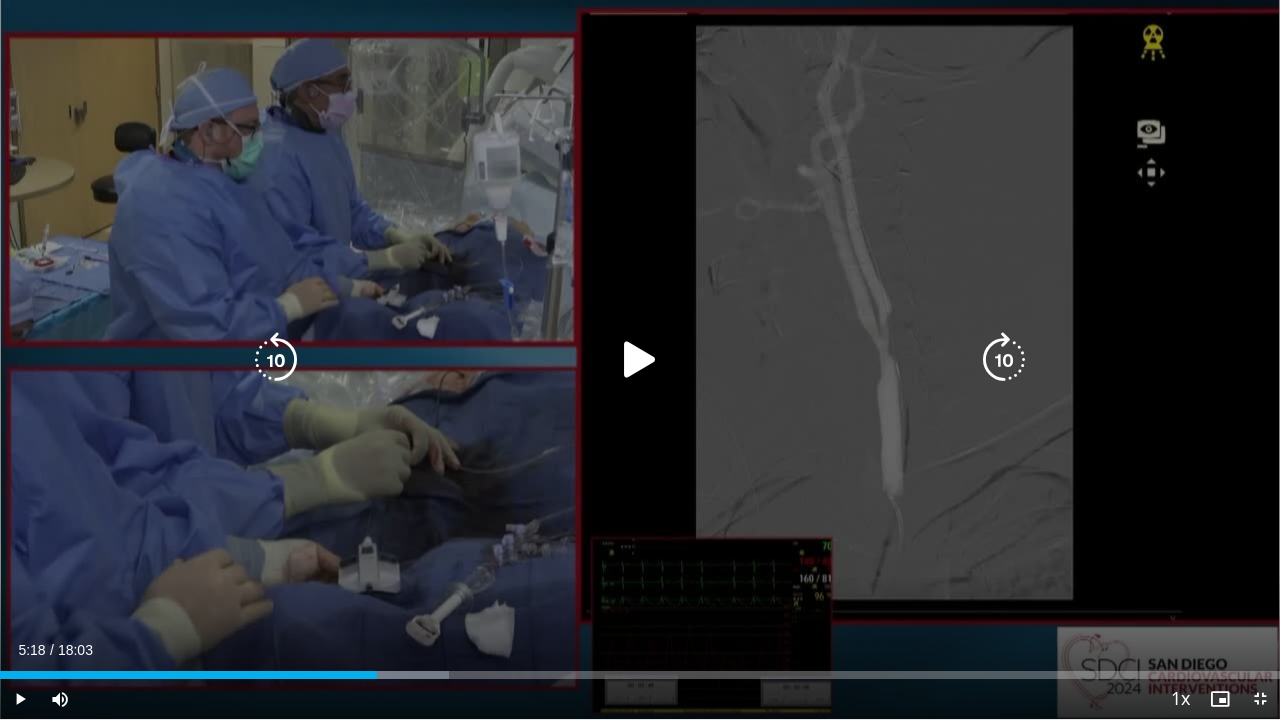 click at bounding box center [640, 360] 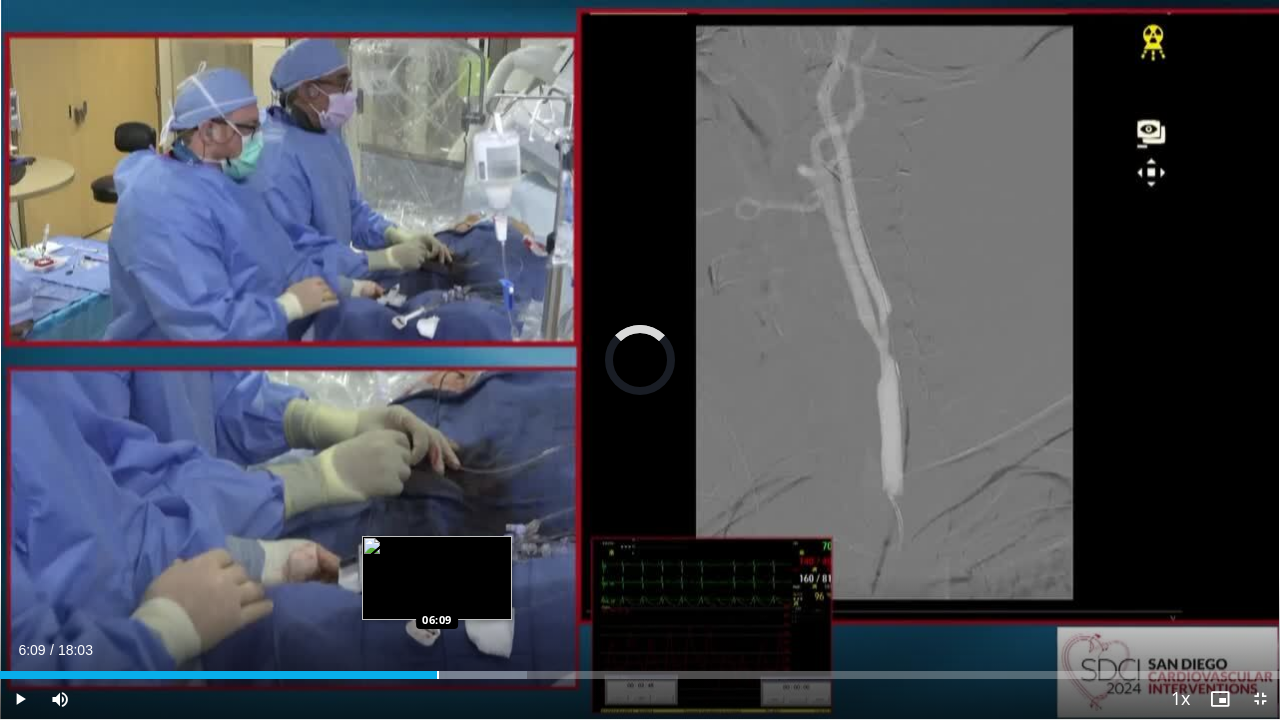 click on "Loaded :  41.21% 06:25 06:09" at bounding box center [640, 669] 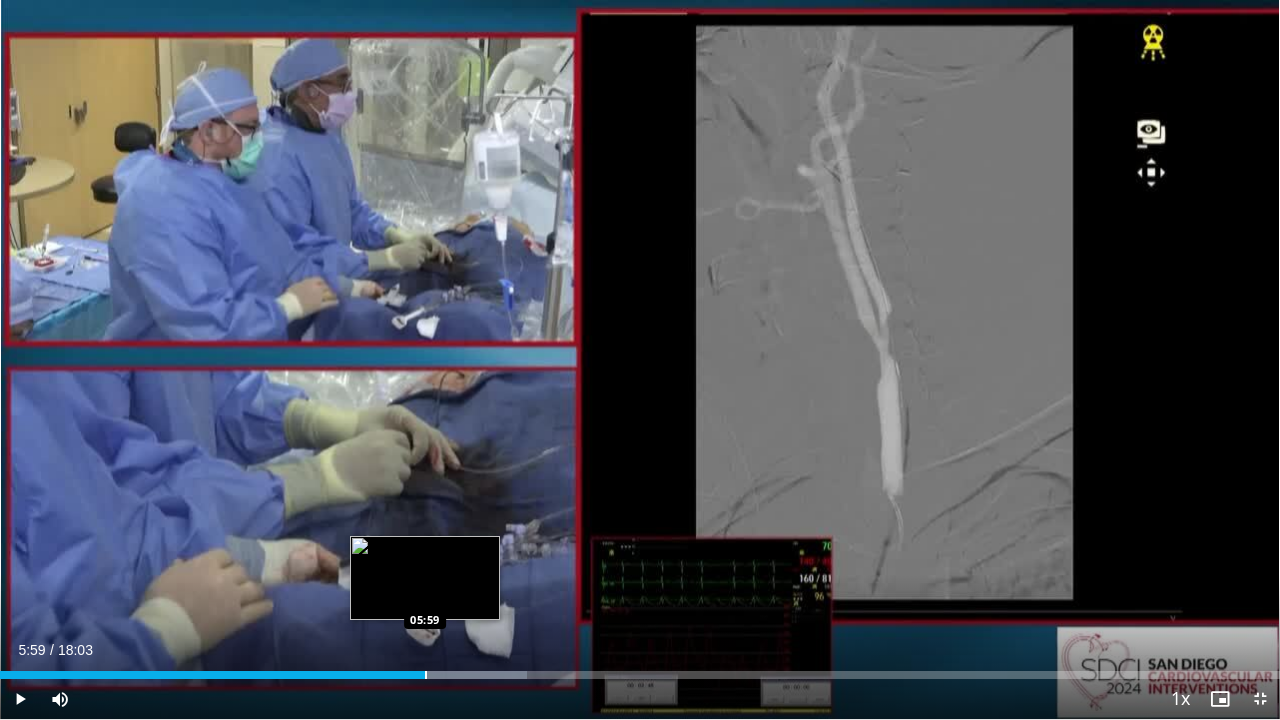 click at bounding box center (426, 675) 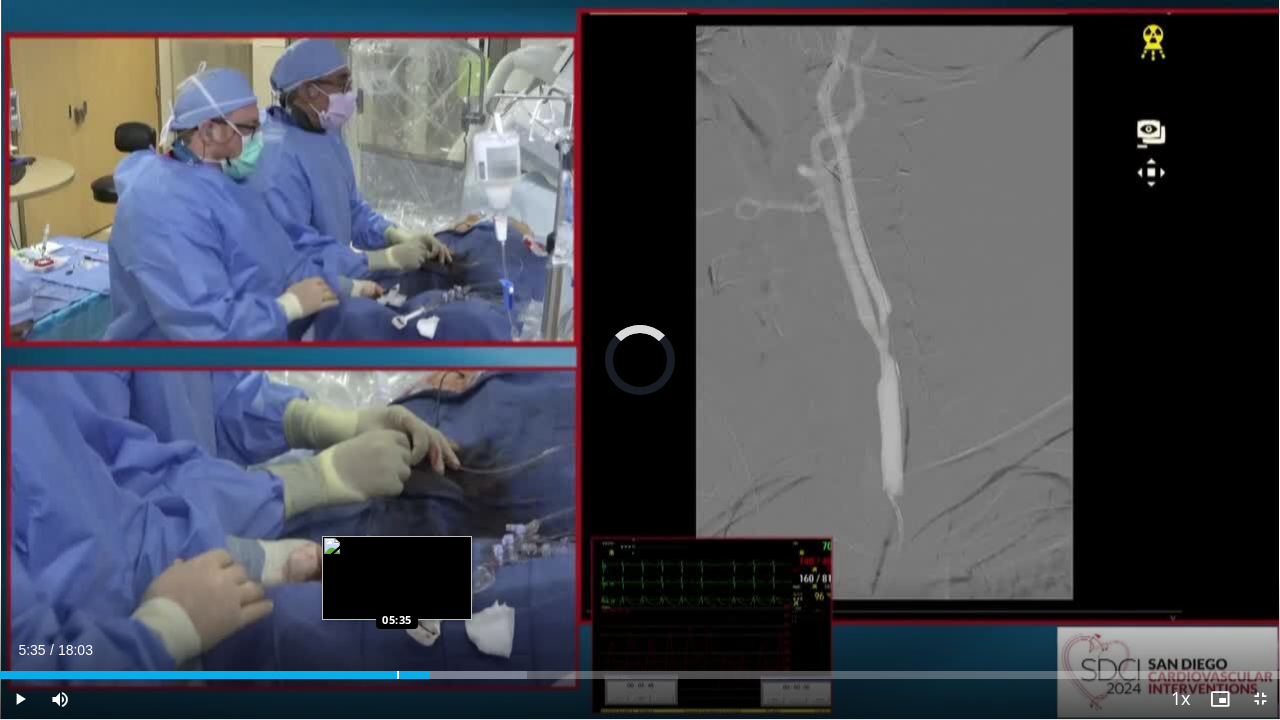 click at bounding box center (398, 675) 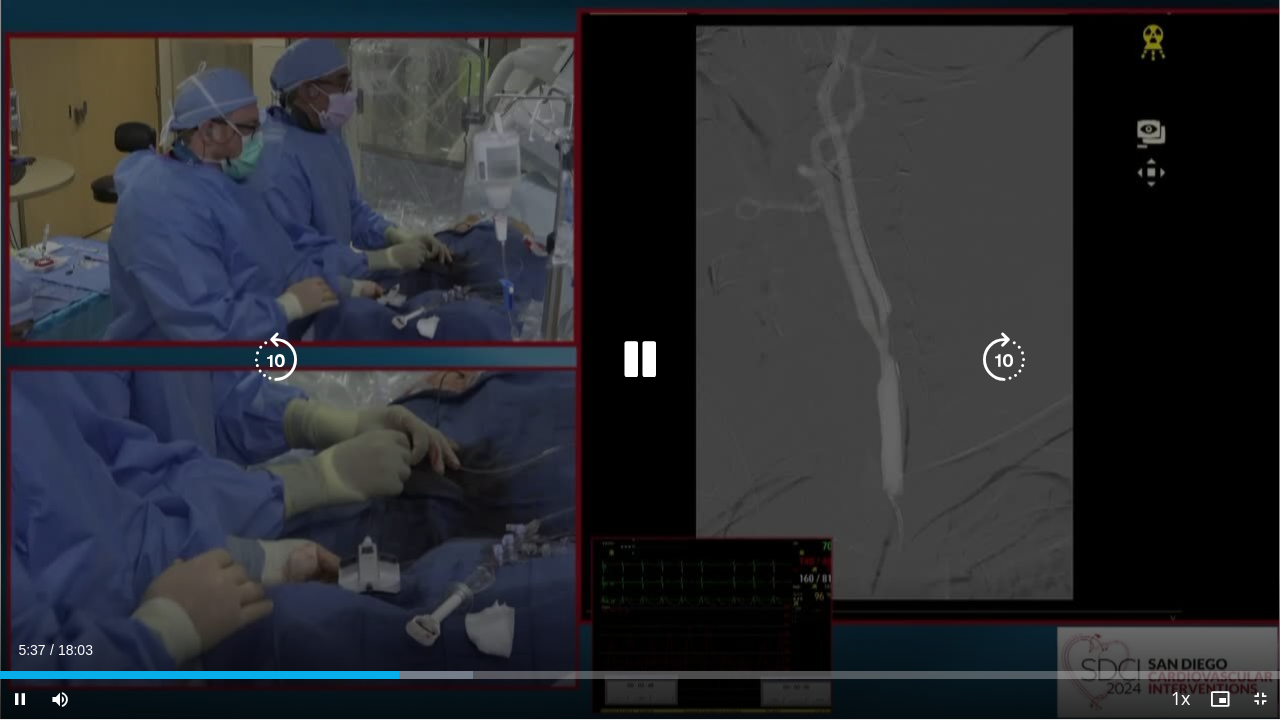click on "10 seconds
Tap to unmute" at bounding box center (640, 359) 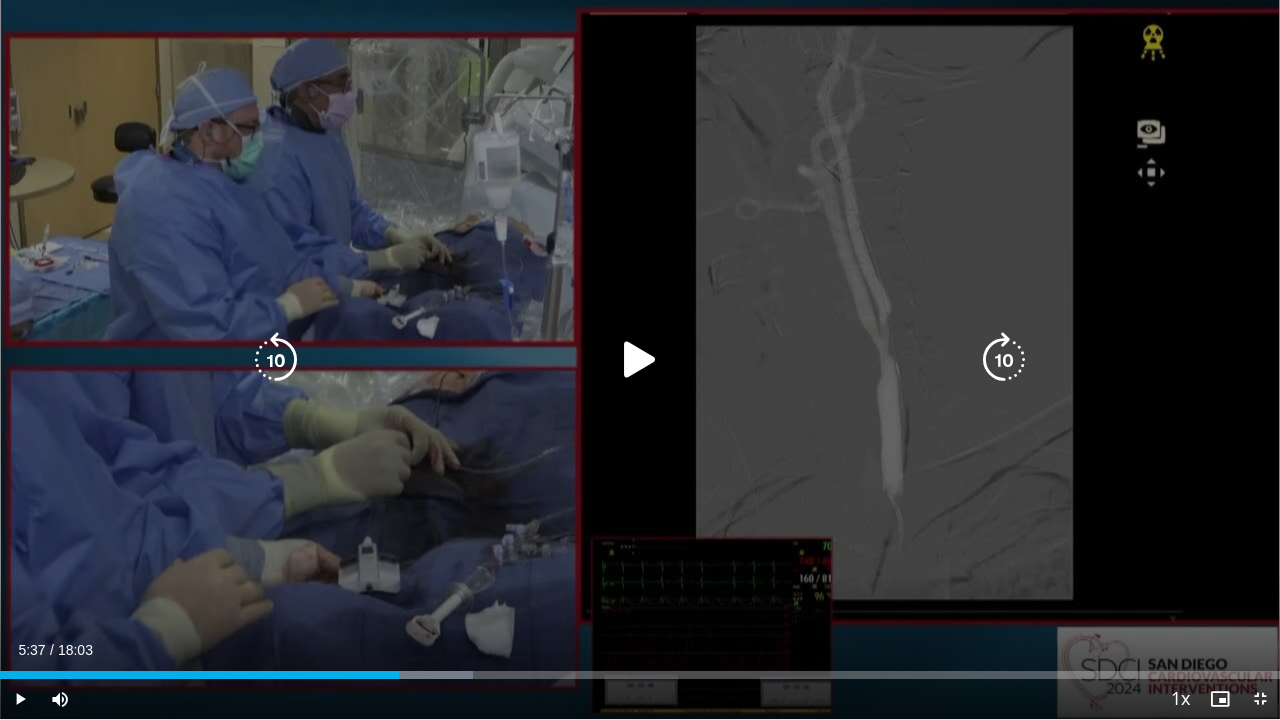 click on "10 seconds
Tap to unmute" at bounding box center (640, 359) 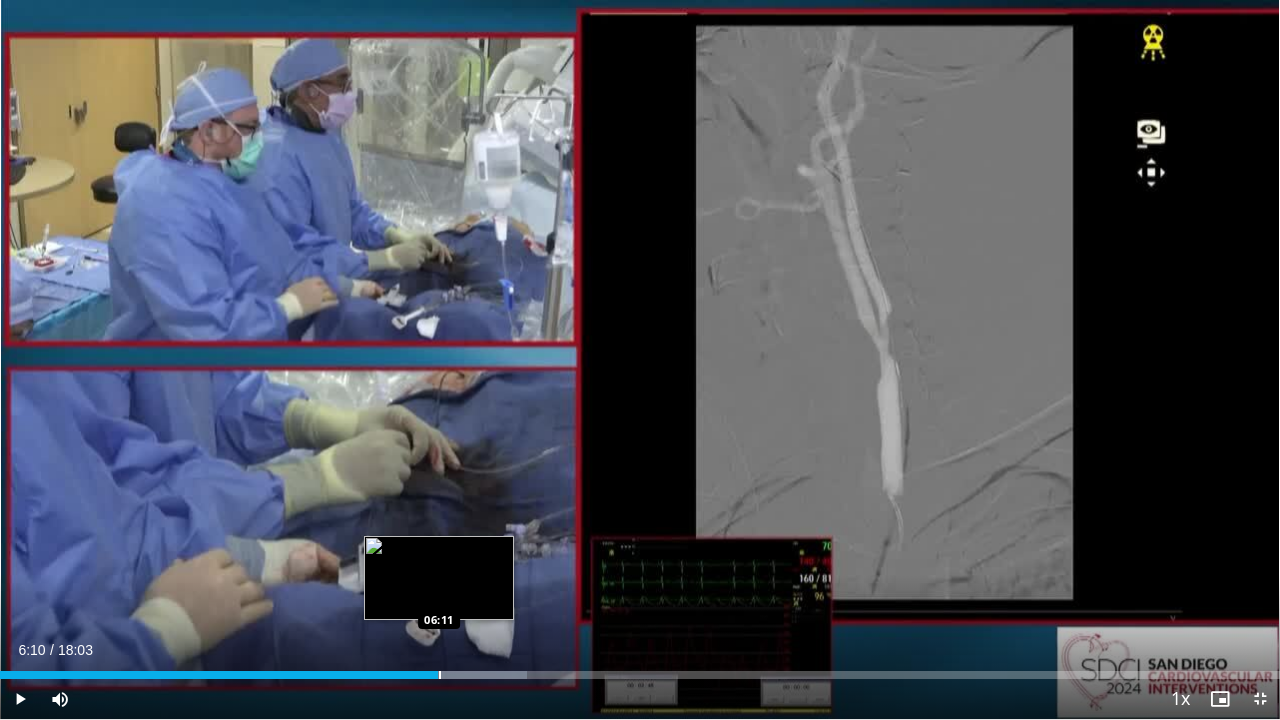 click on "06:10" at bounding box center [219, 675] 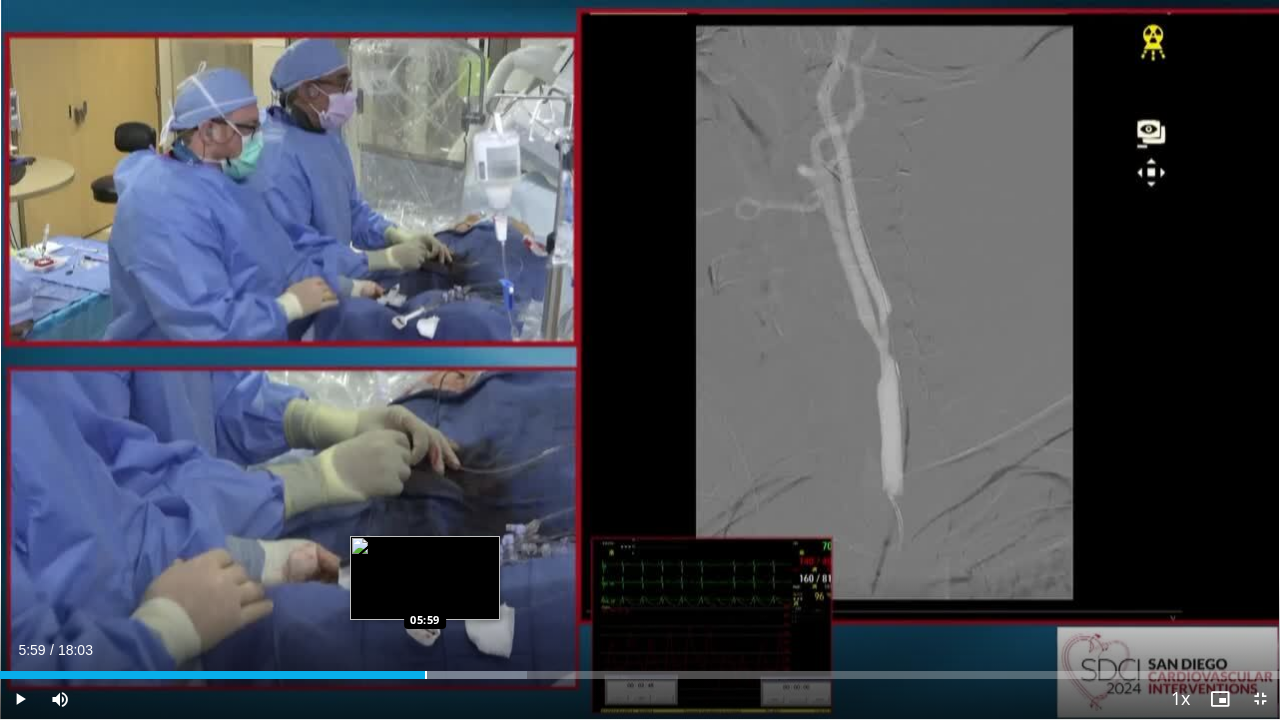 click at bounding box center (426, 675) 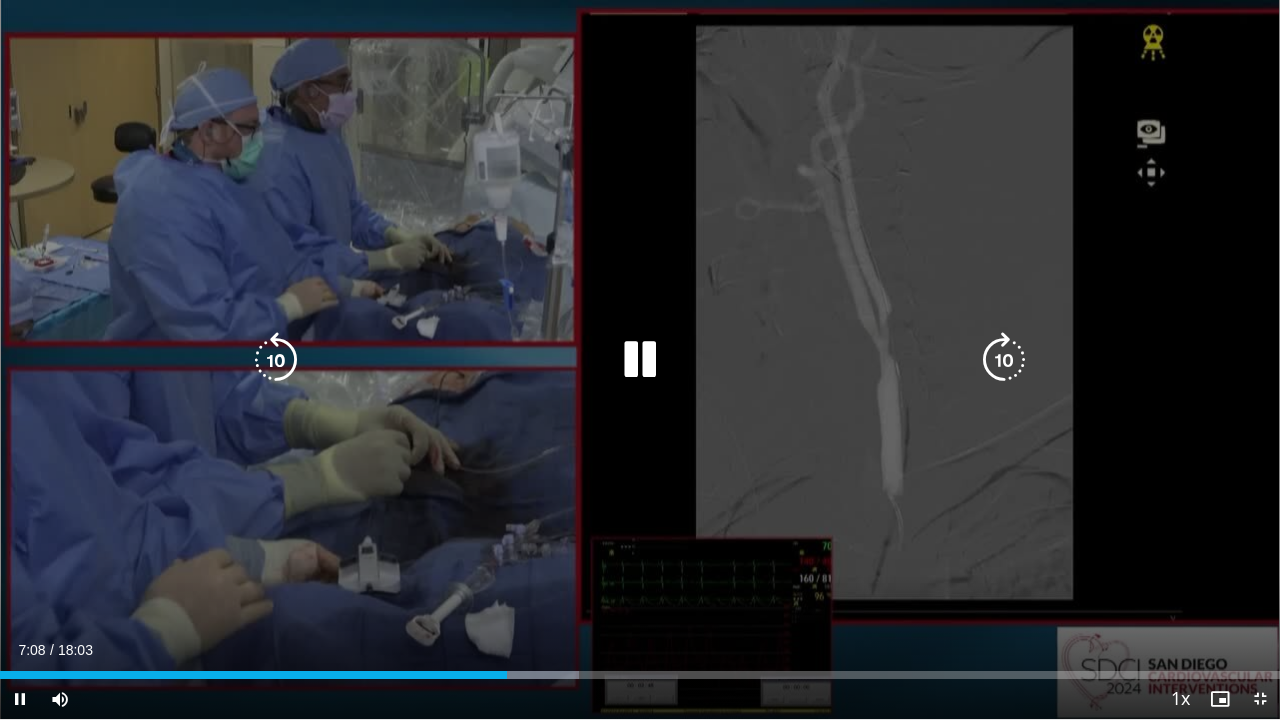 click on "10 seconds
Tap to unmute" at bounding box center (640, 359) 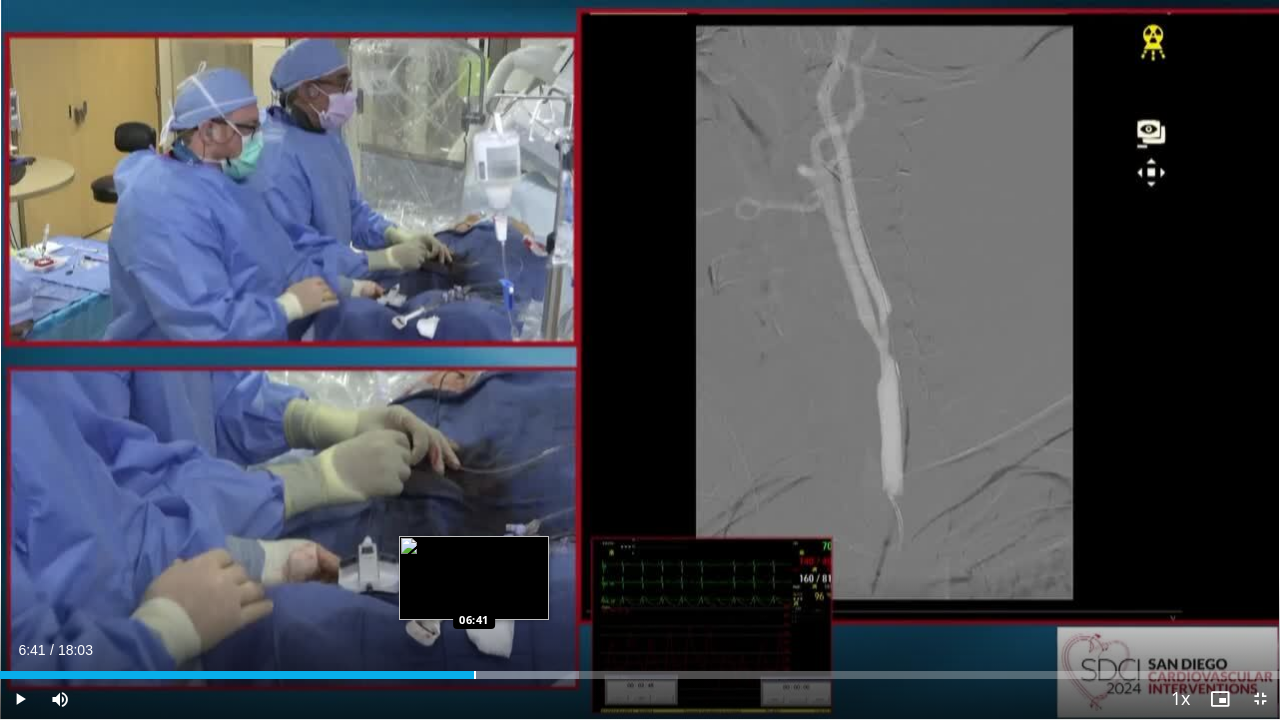click at bounding box center (475, 675) 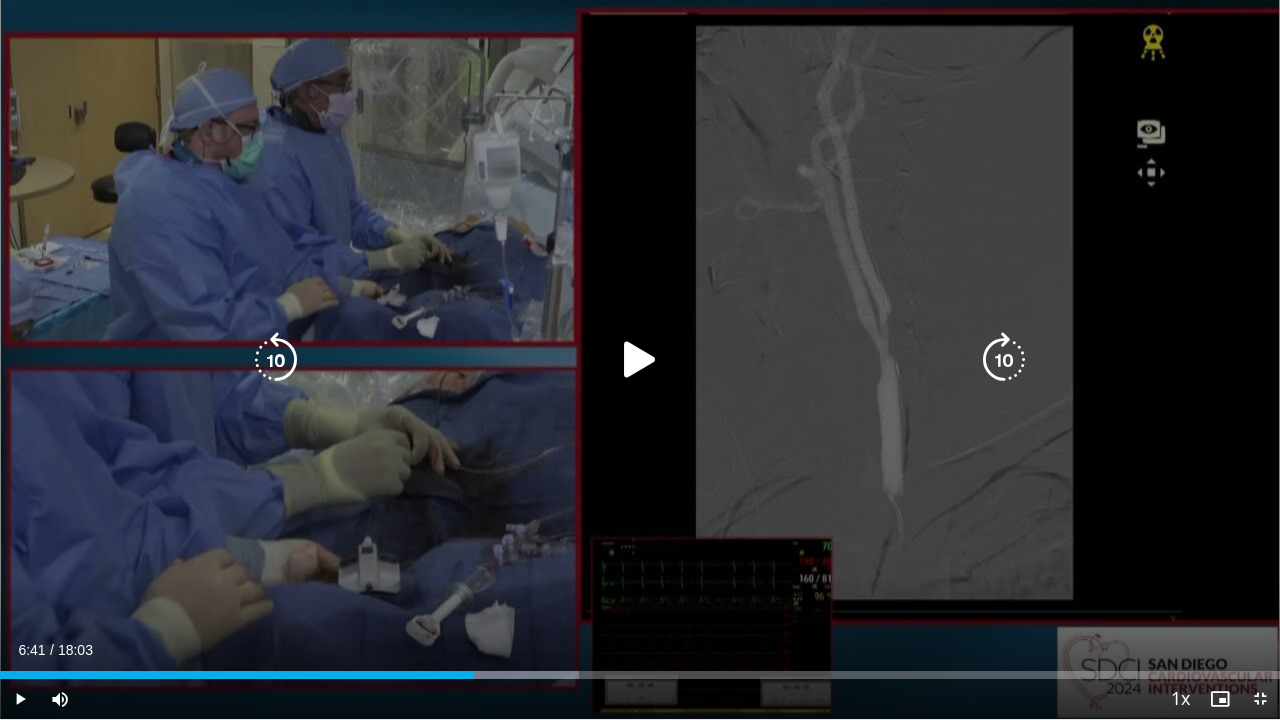 click at bounding box center [640, 360] 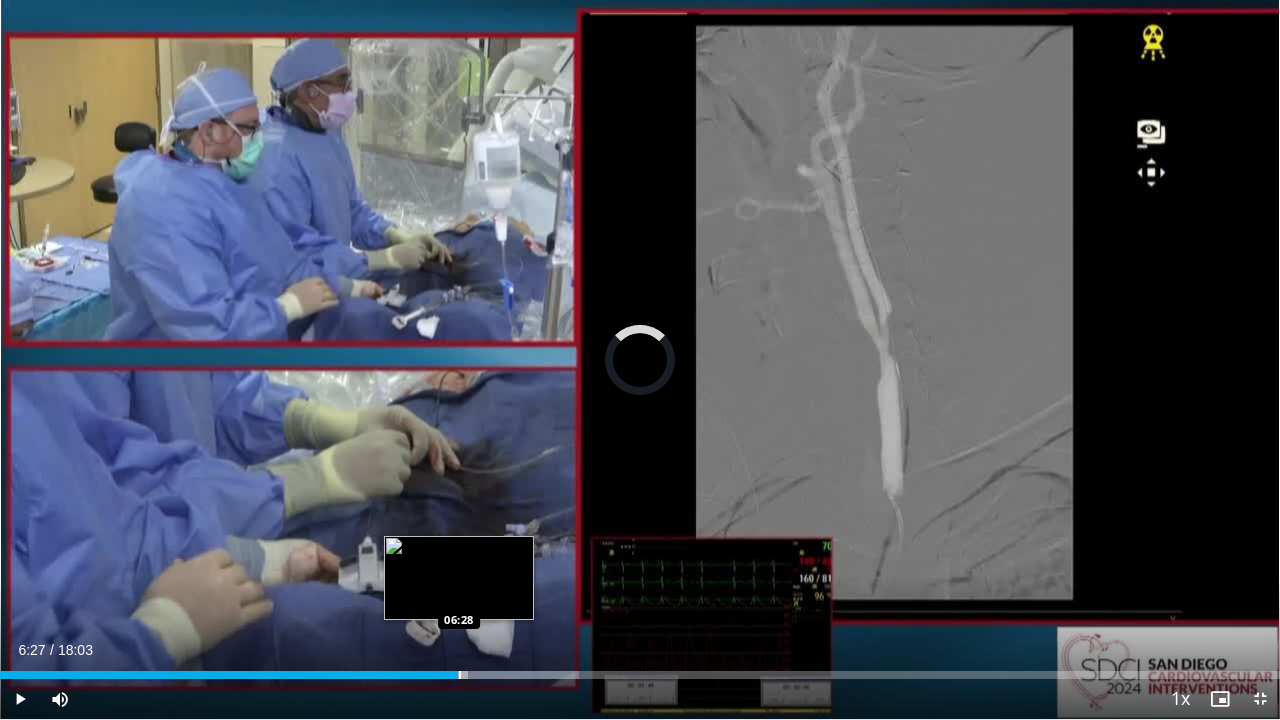 click on "Loaded :  45.24% 06:27 06:28" at bounding box center [640, 669] 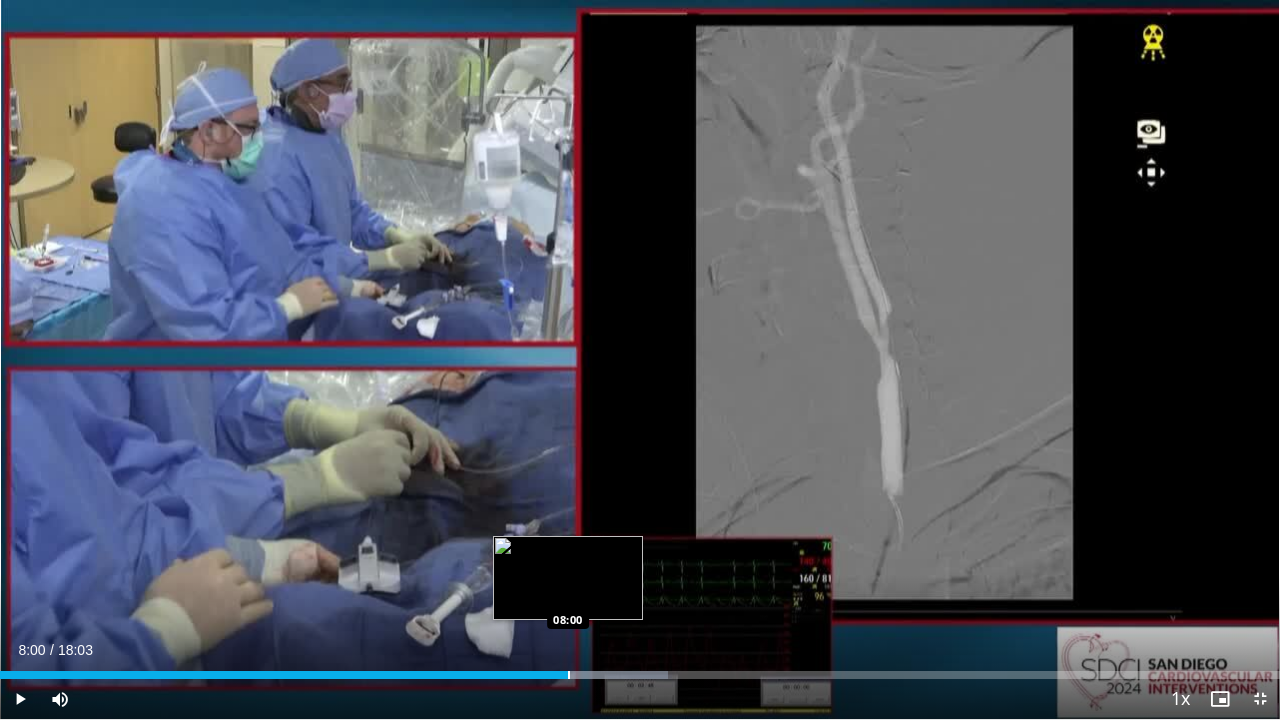 click on "Loaded :  52.20% 08:00 08:00" at bounding box center (640, 669) 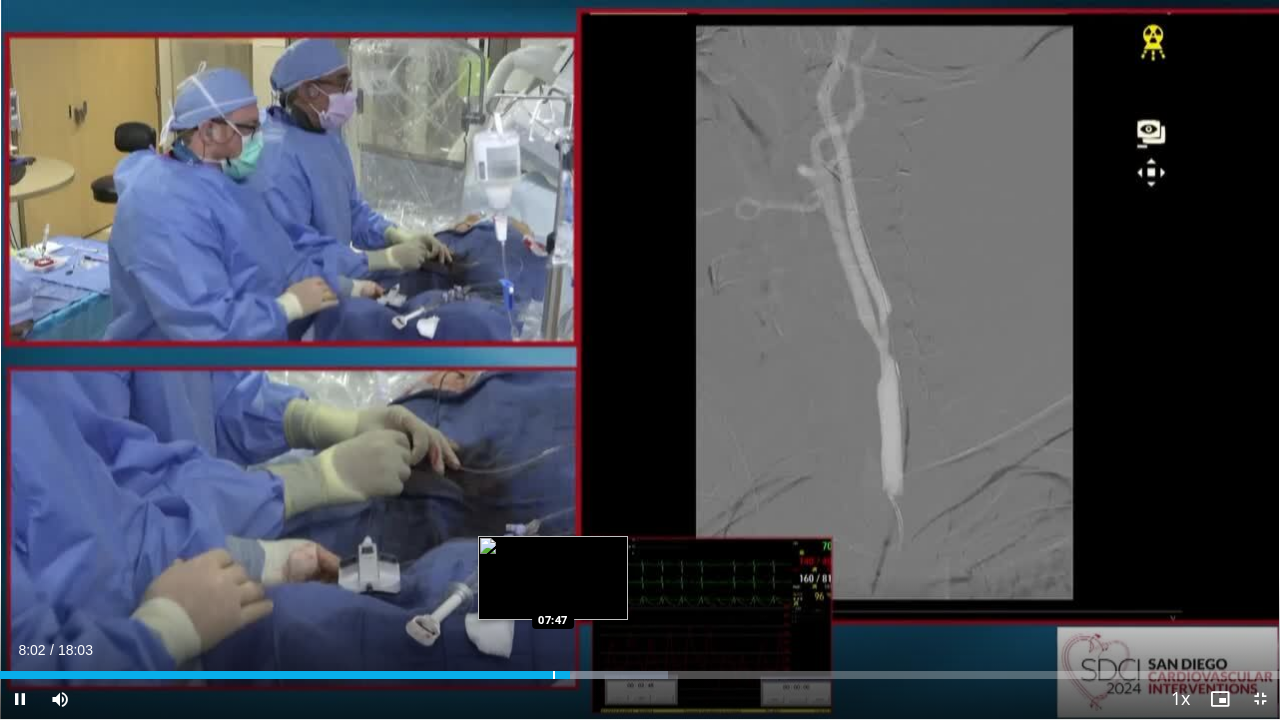 click on "08:02" at bounding box center (285, 675) 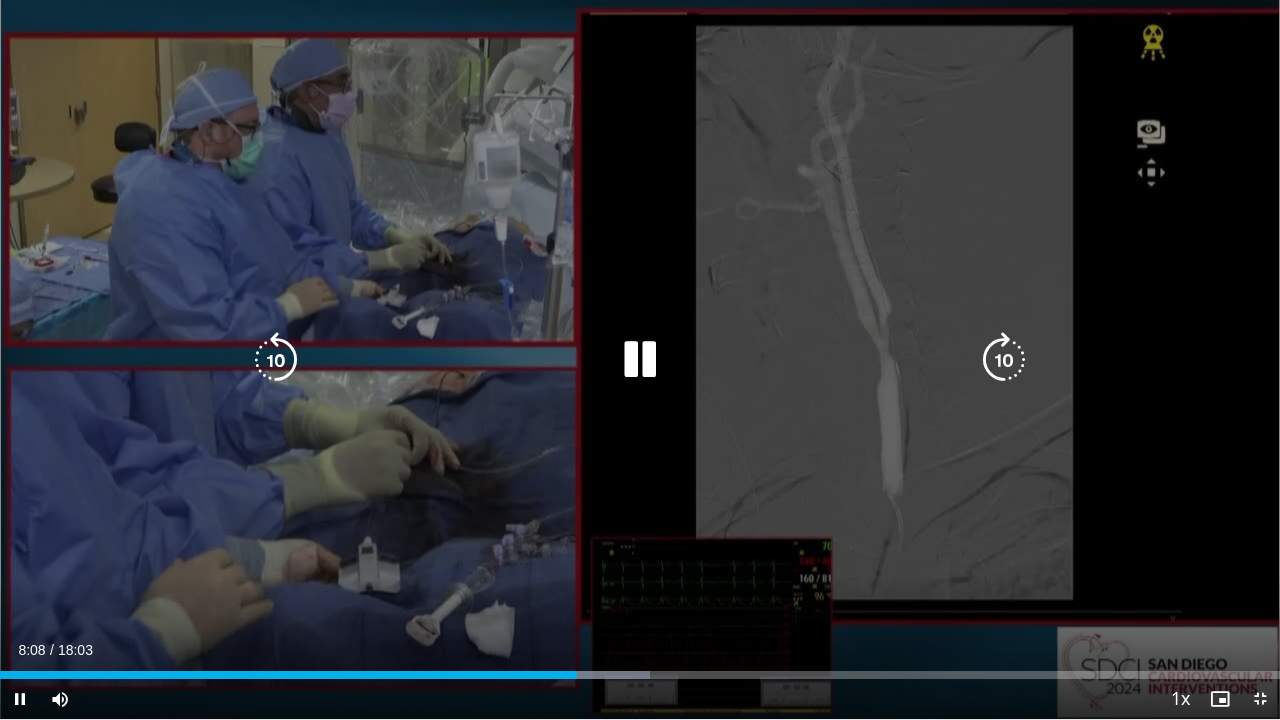 click on "10 seconds
Tap to unmute" at bounding box center (640, 359) 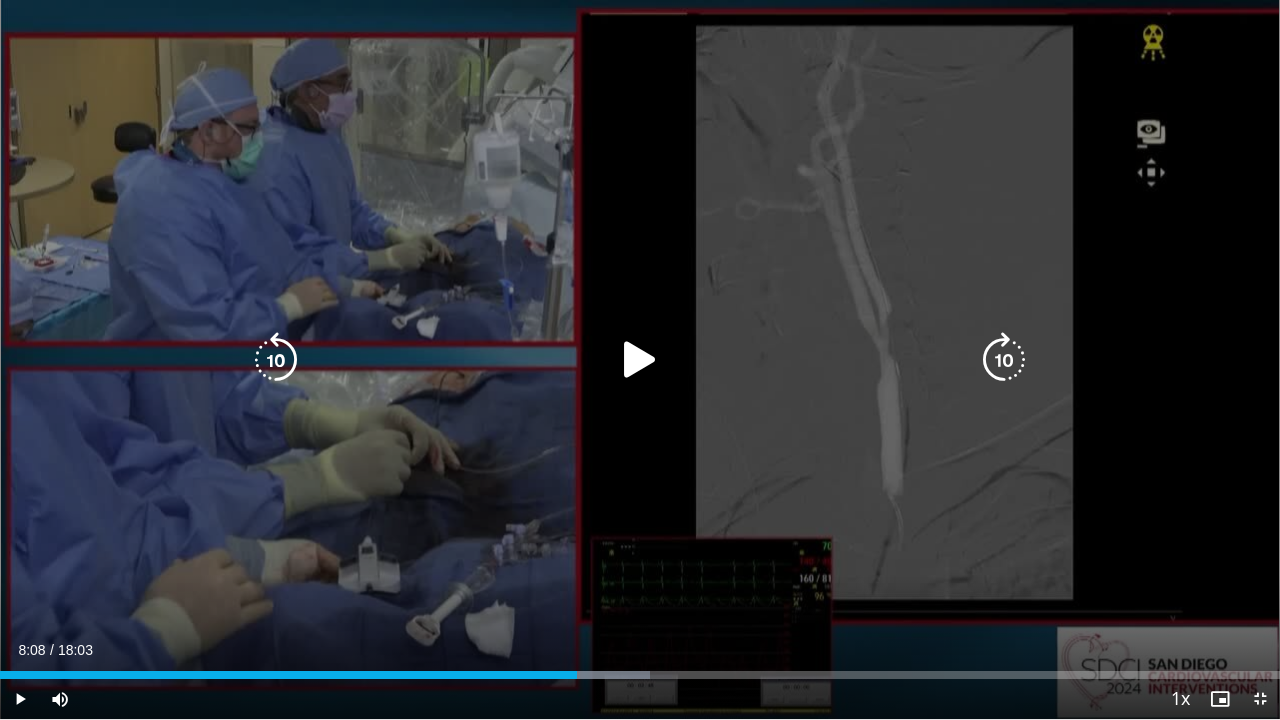 click on "10 seconds
Tap to unmute" at bounding box center [640, 359] 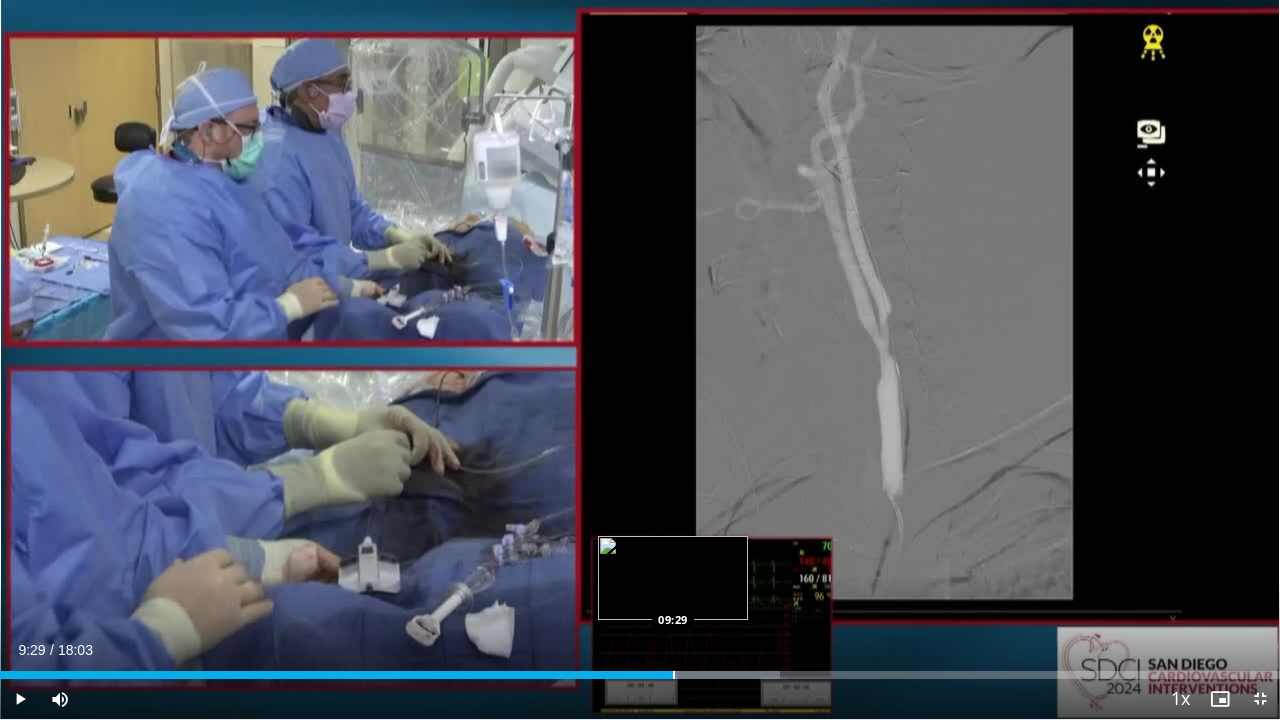 click at bounding box center [674, 675] 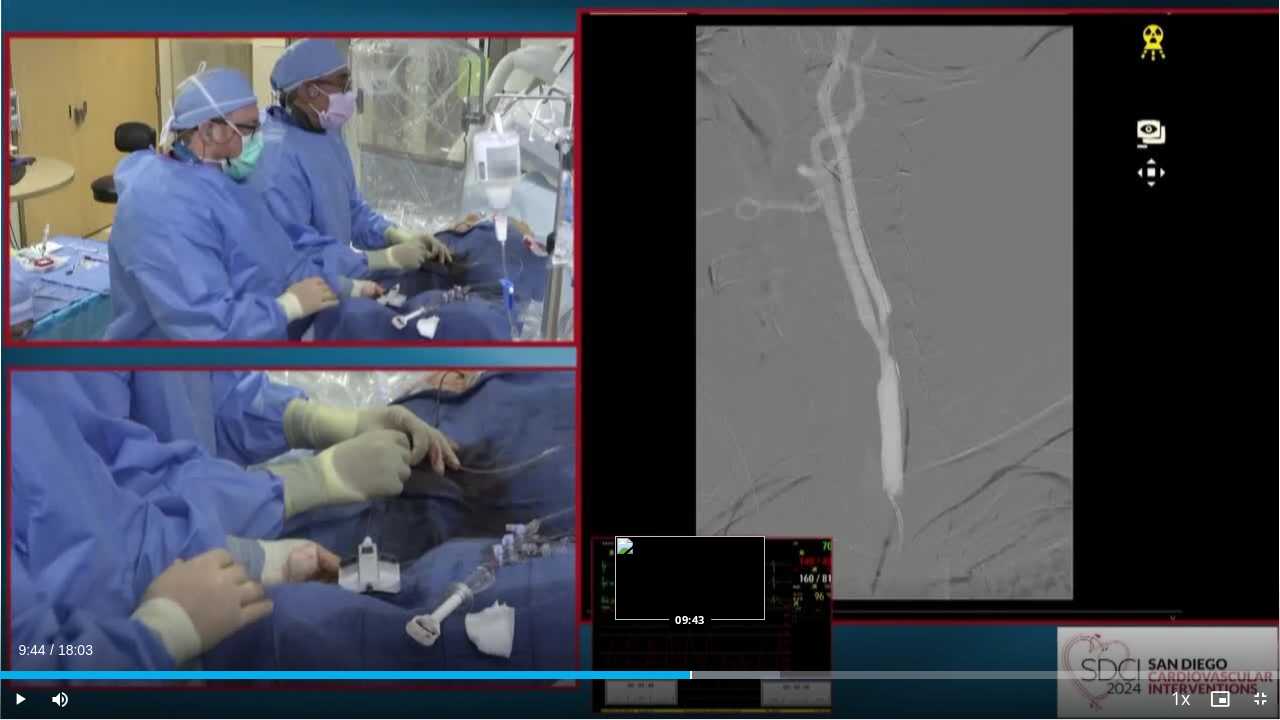 click at bounding box center (691, 675) 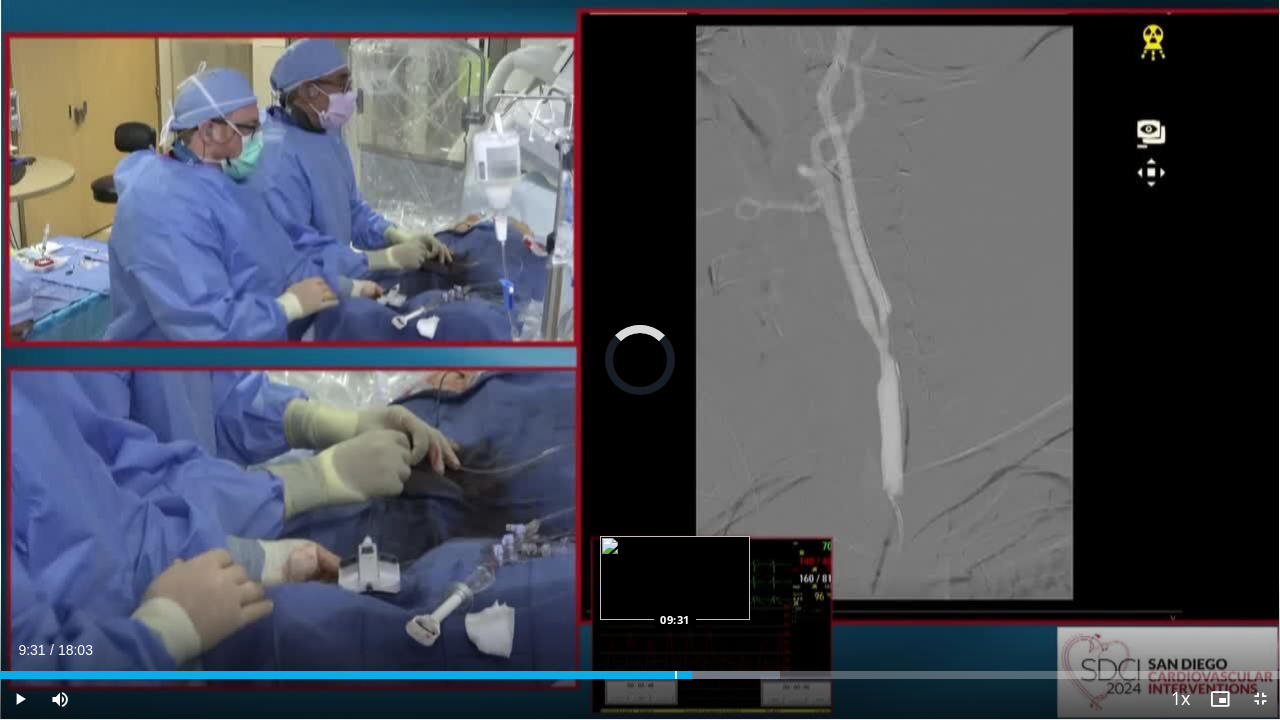 click at bounding box center [676, 675] 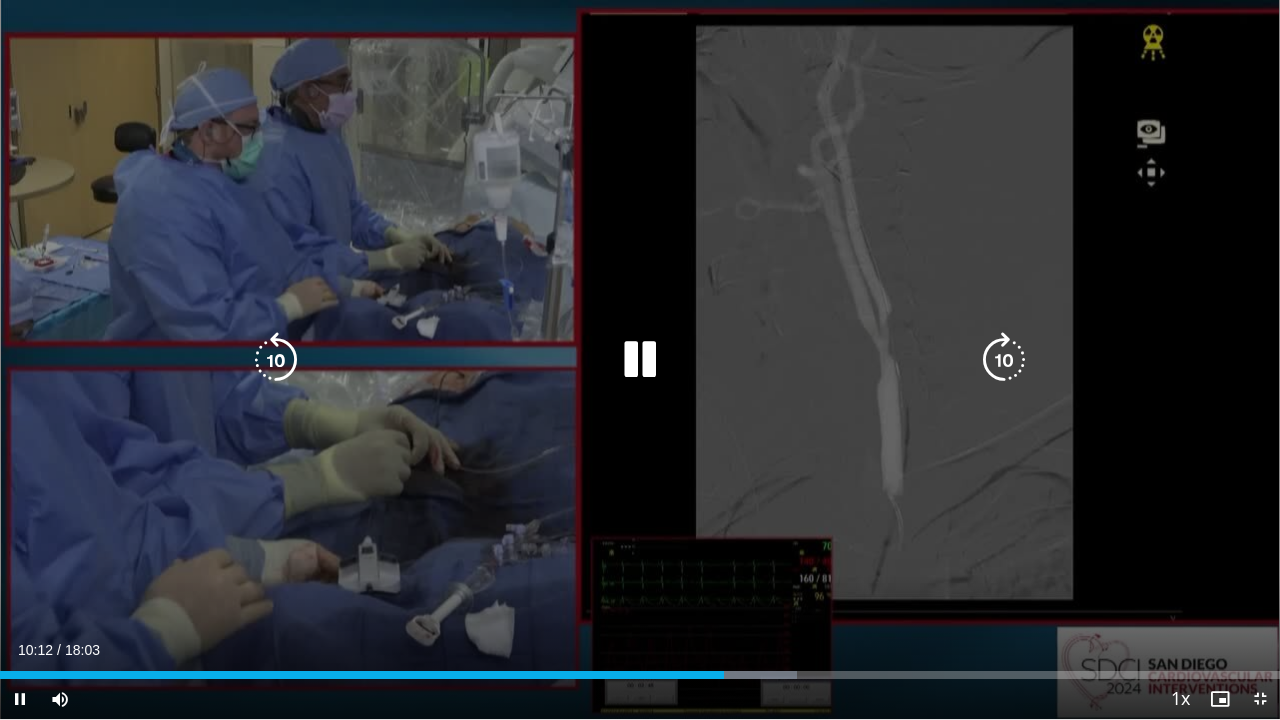 click on "10 seconds
Tap to unmute" at bounding box center [640, 359] 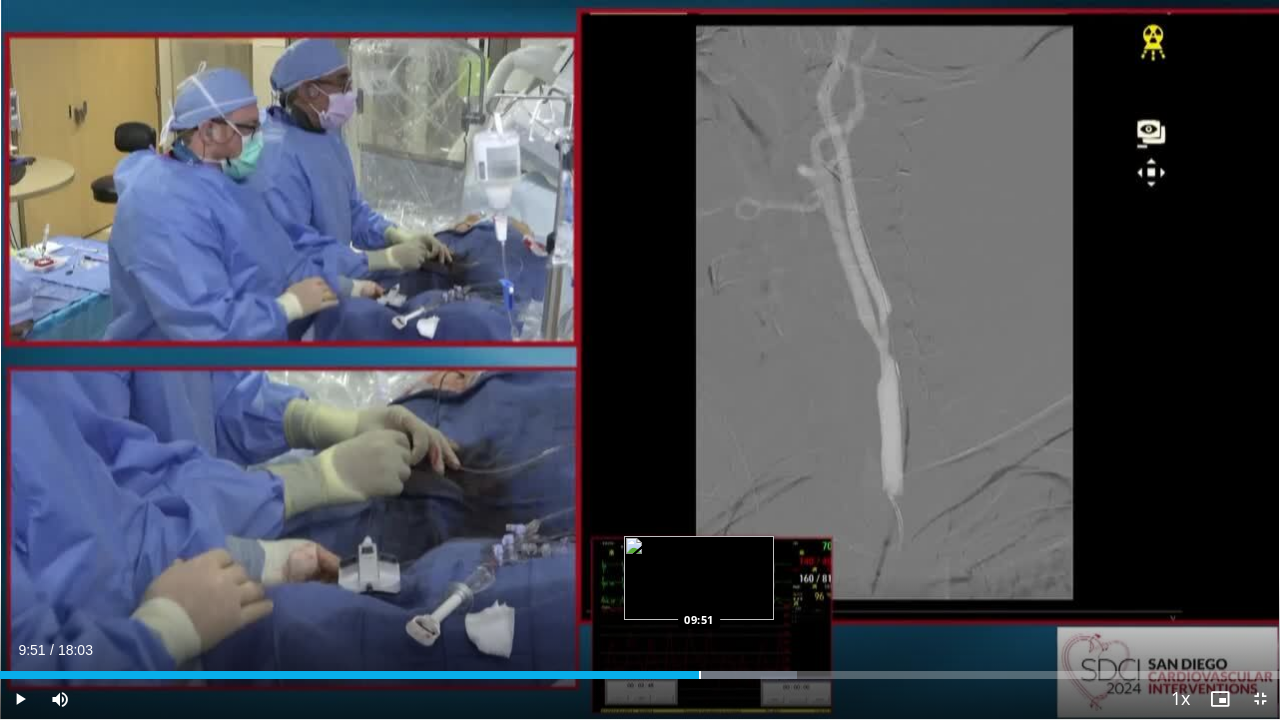 click on "Loaded :  62.28% 09:51 09:51" at bounding box center [640, 669] 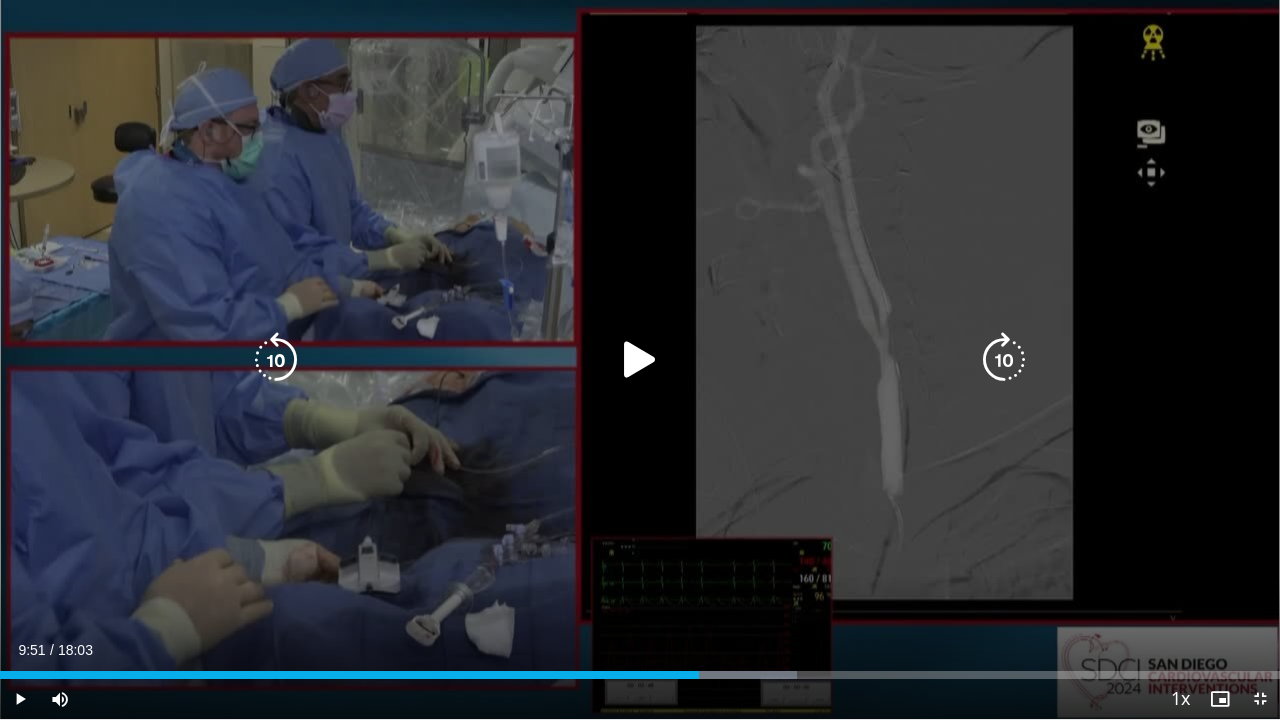 click at bounding box center (640, 360) 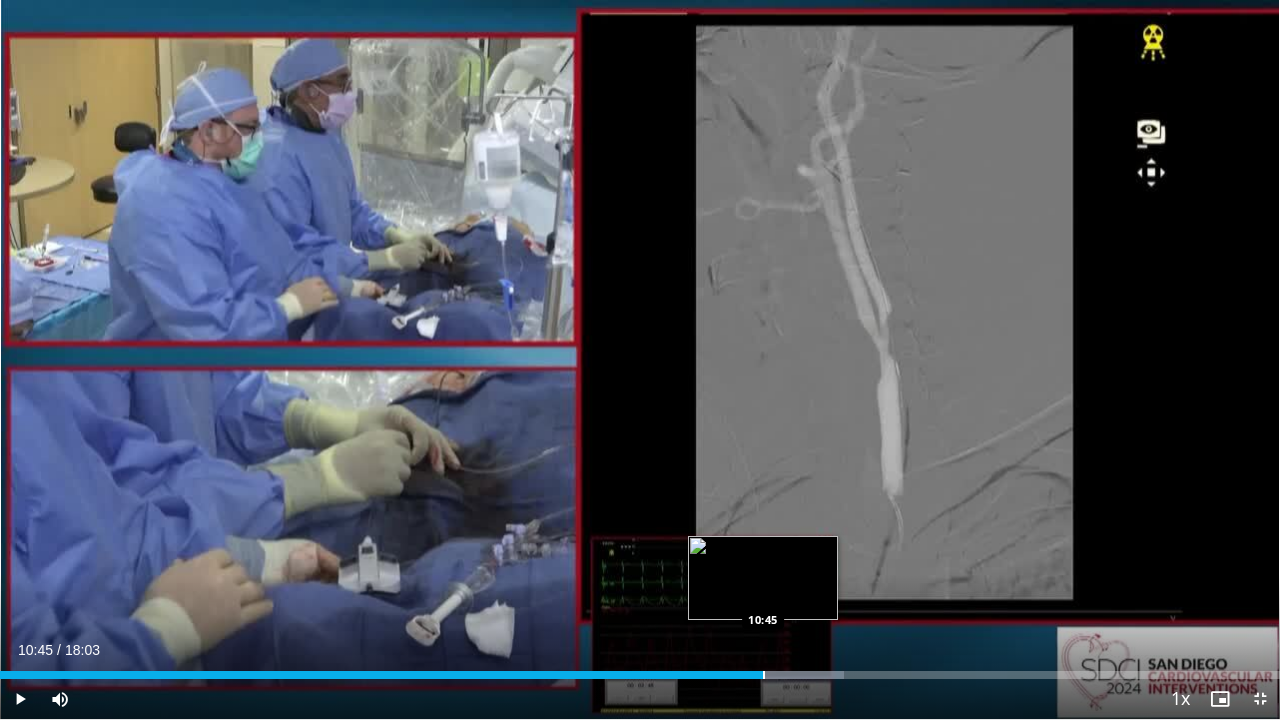 click at bounding box center [764, 675] 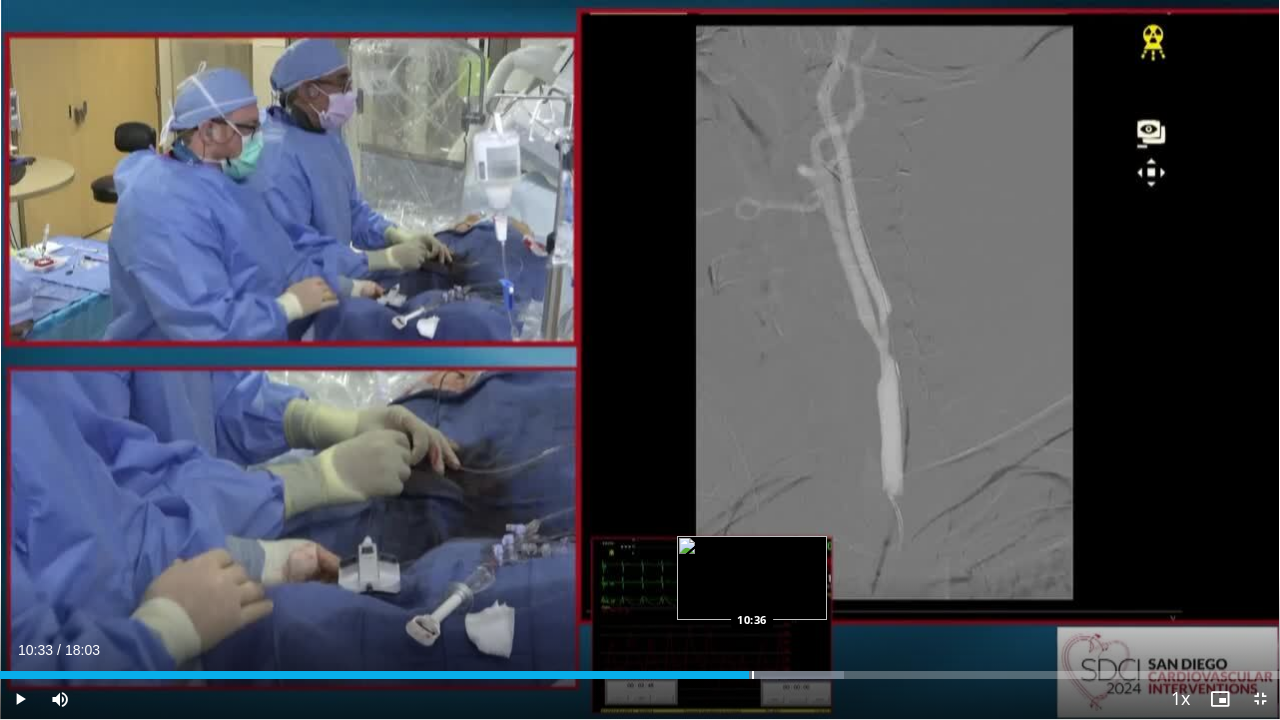 click on "Loaded :  65.94% 10:33 10:36" at bounding box center (640, 675) 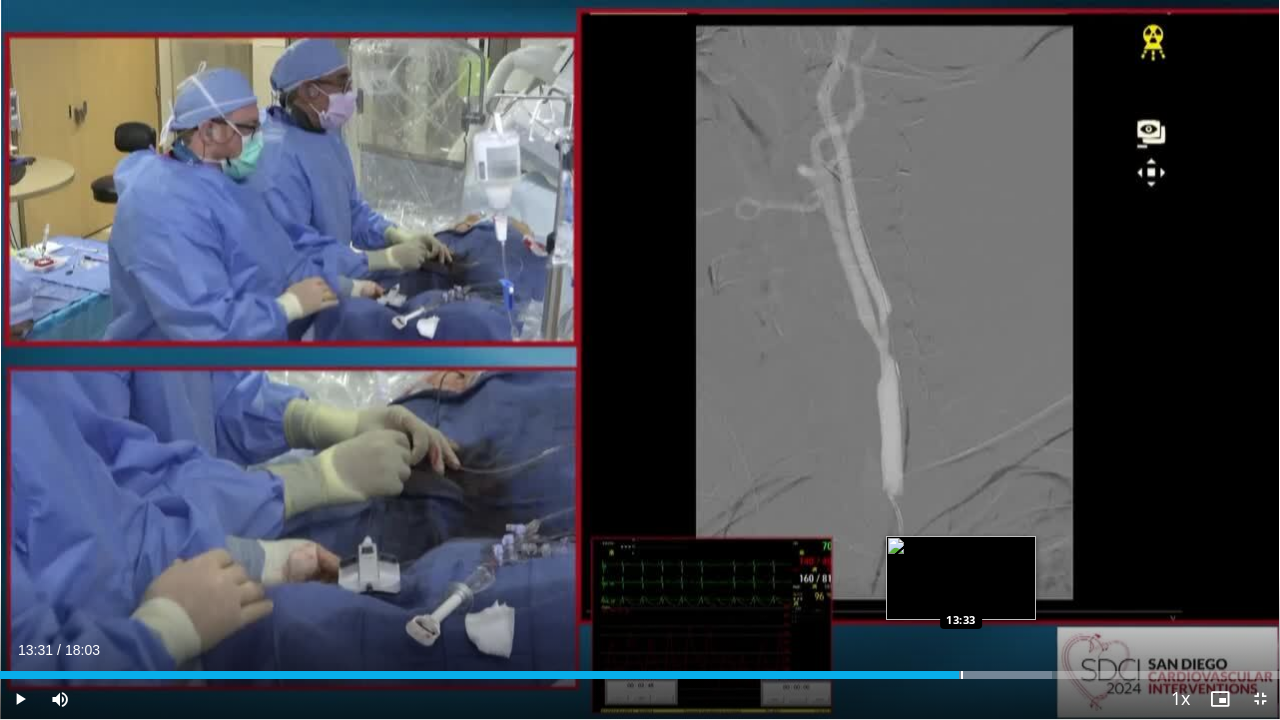 click on "13:31" at bounding box center (479, 675) 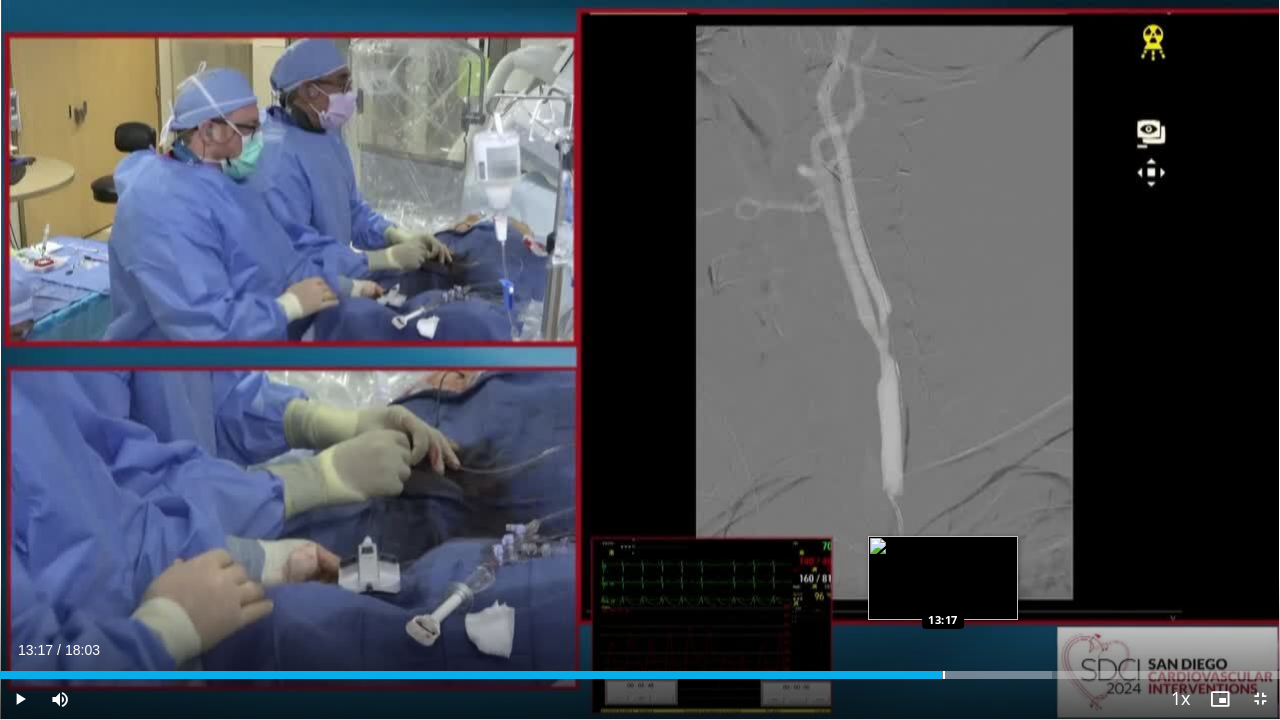 click on "Loaded :  82.18% 13:17 13:17" at bounding box center (640, 675) 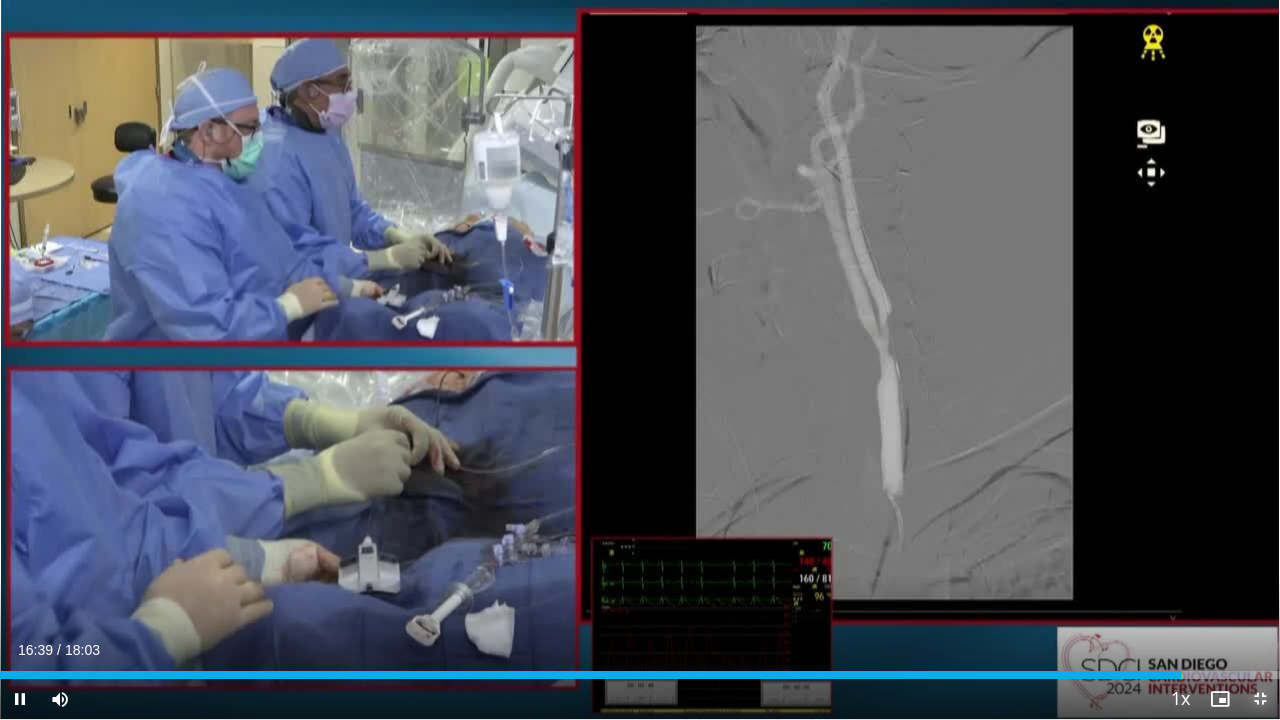 click at bounding box center [1260, 699] 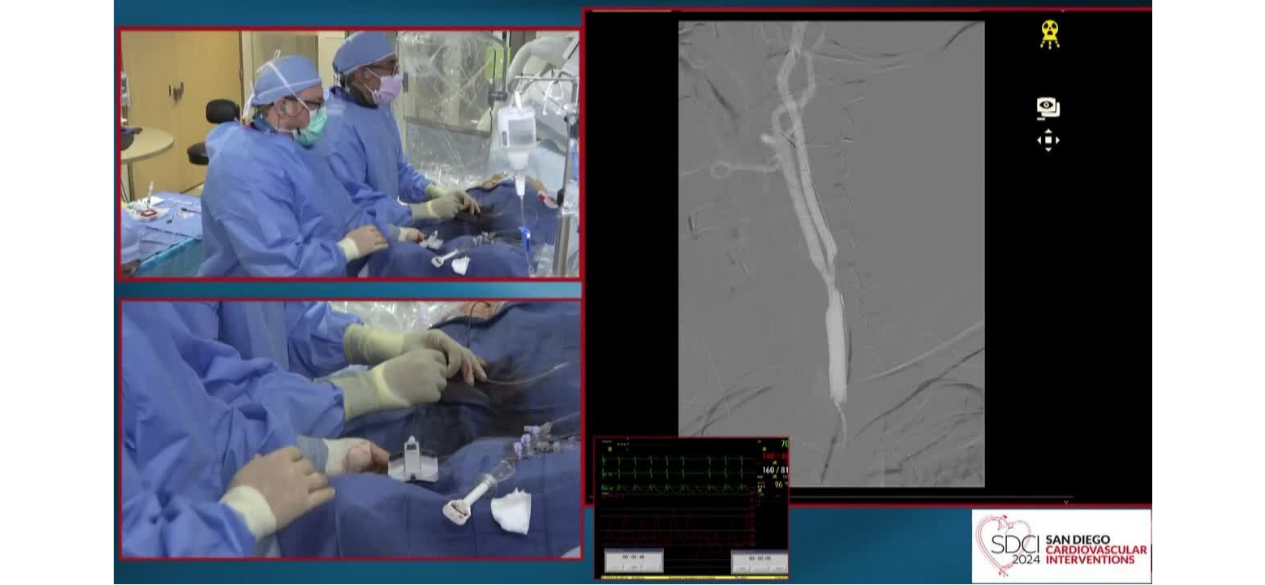 scroll, scrollTop: 635, scrollLeft: 0, axis: vertical 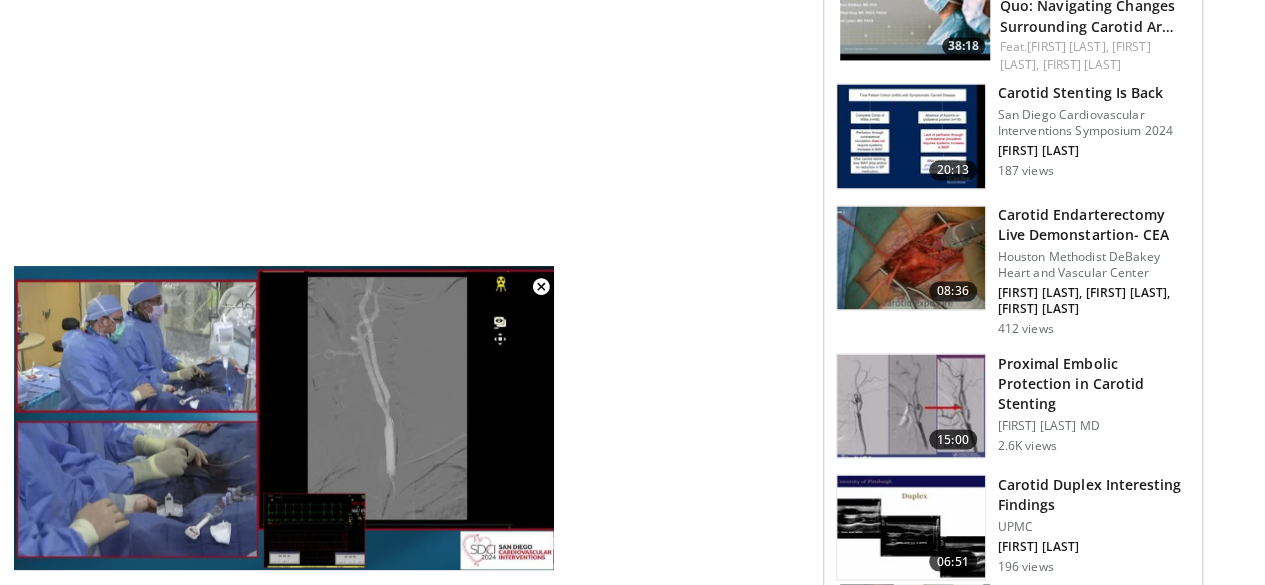 click at bounding box center (911, 406) 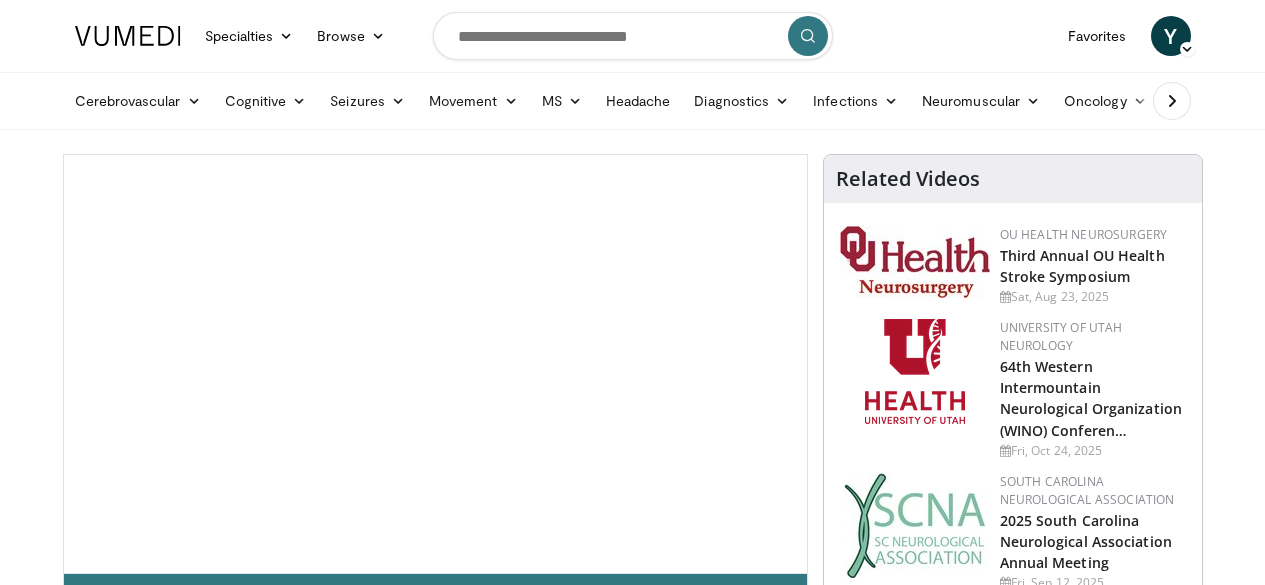 scroll, scrollTop: 0, scrollLeft: 0, axis: both 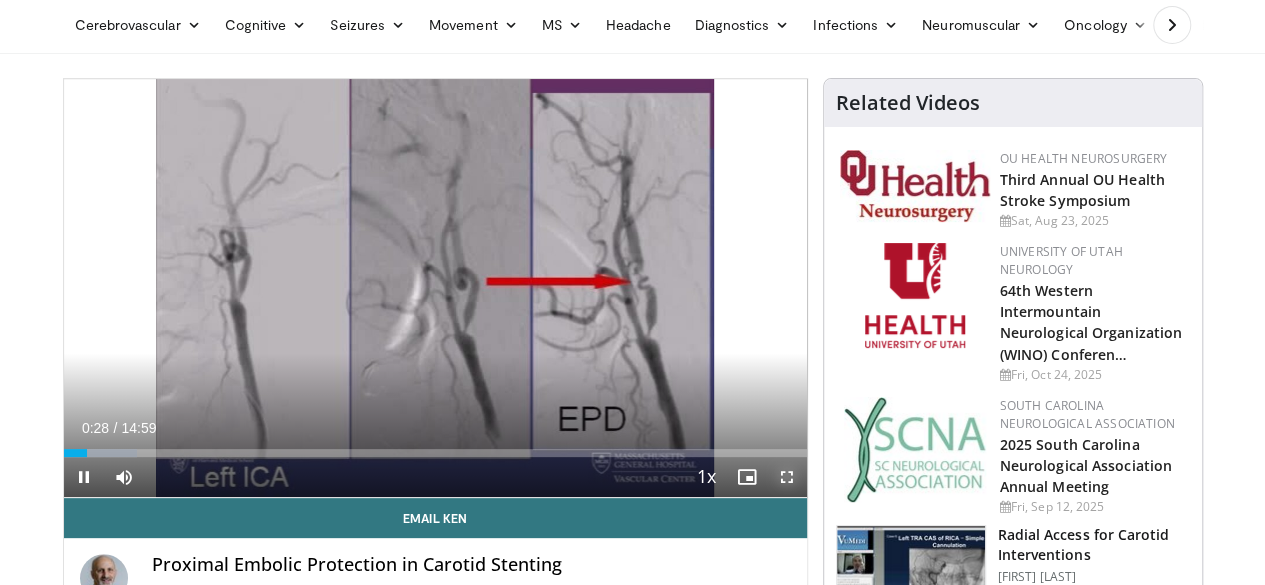 click at bounding box center [787, 477] 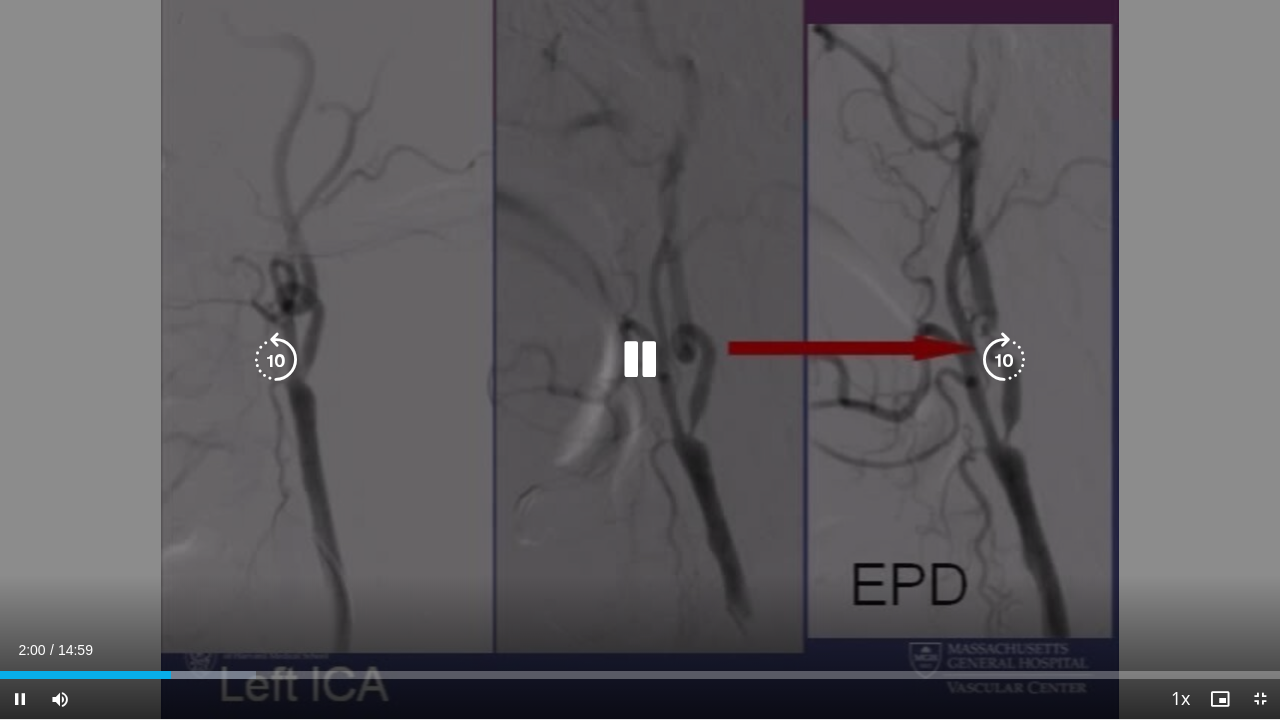 click on "10 seconds
Tap to unmute" at bounding box center (640, 359) 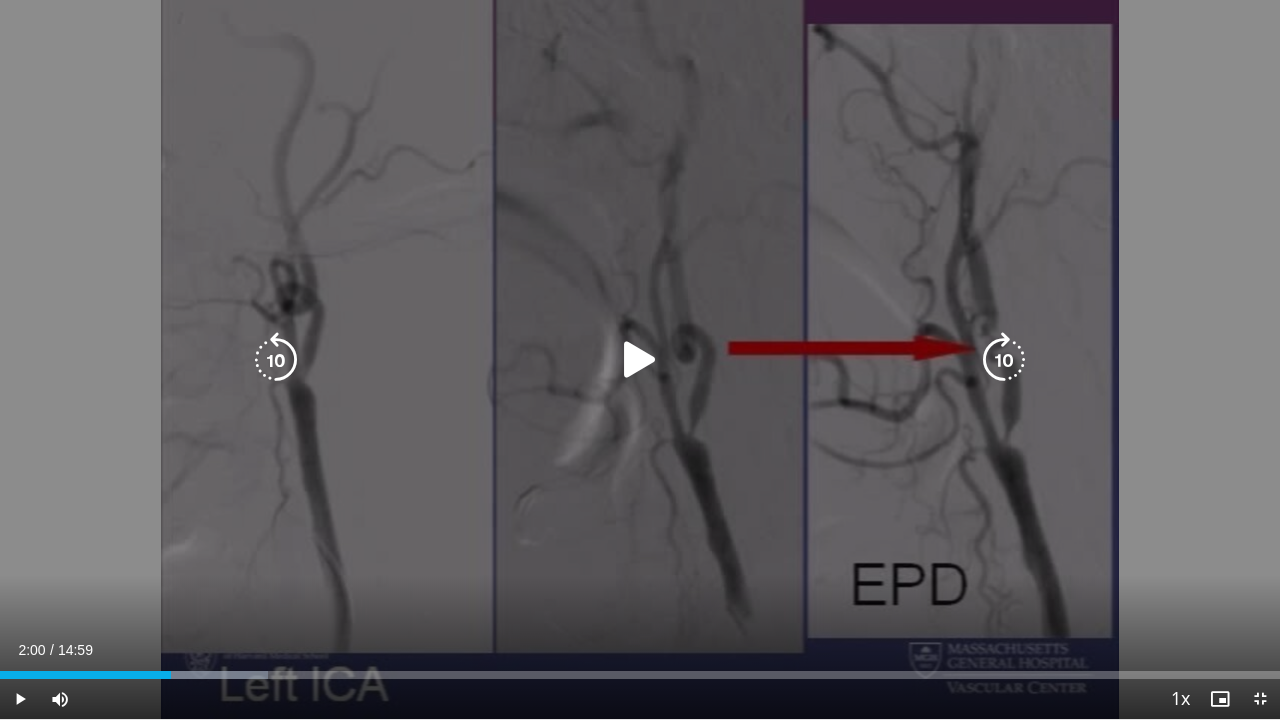 click at bounding box center (640, 360) 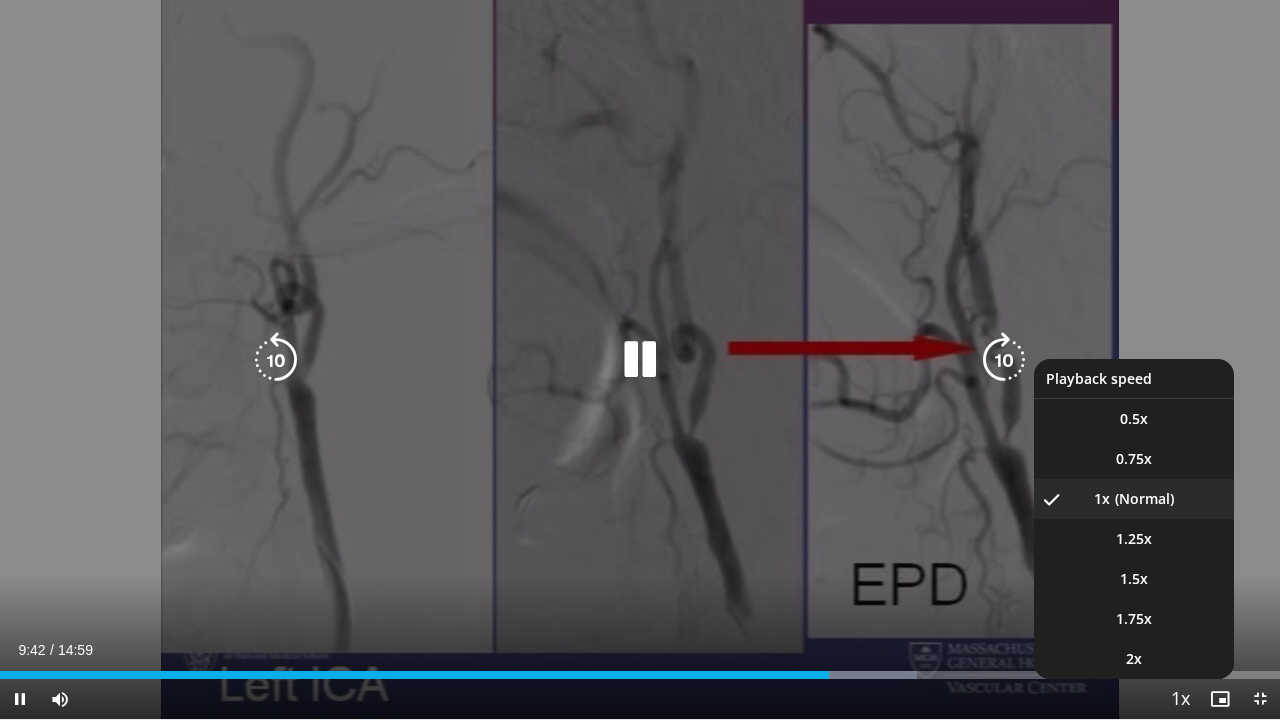 click on "Playback Rate" at bounding box center [1180, 699] 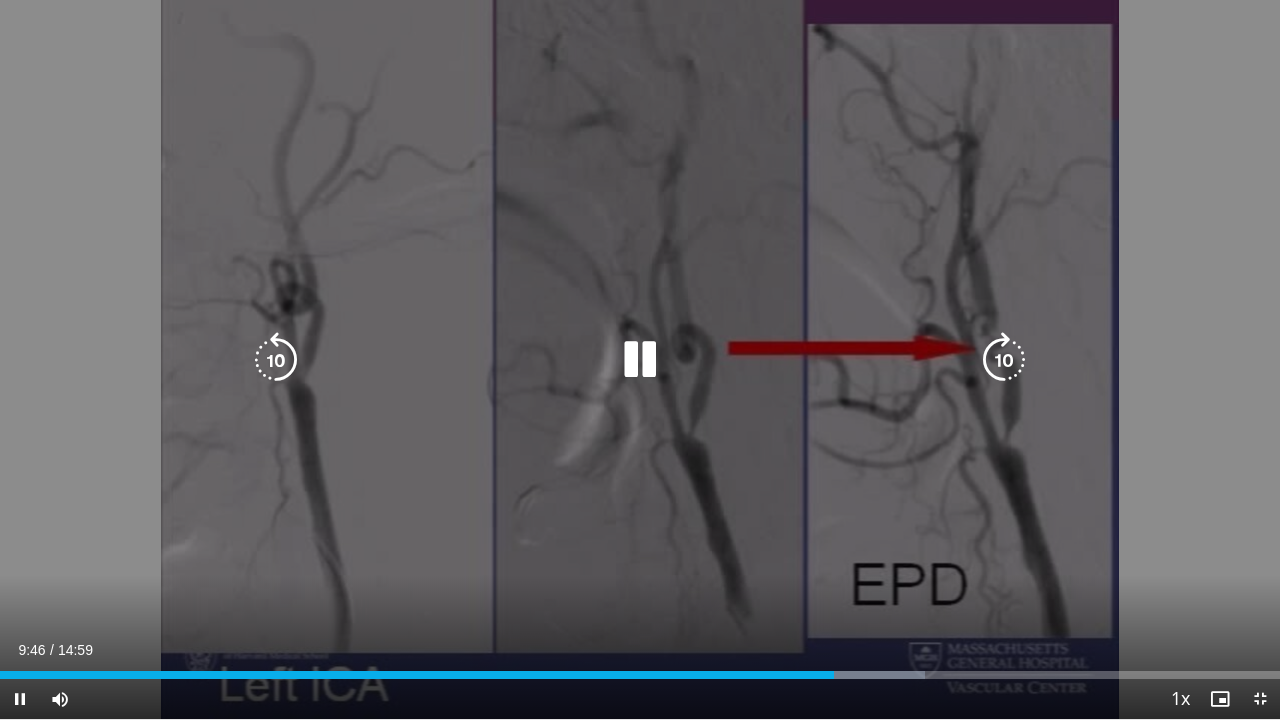 click at bounding box center (640, 360) 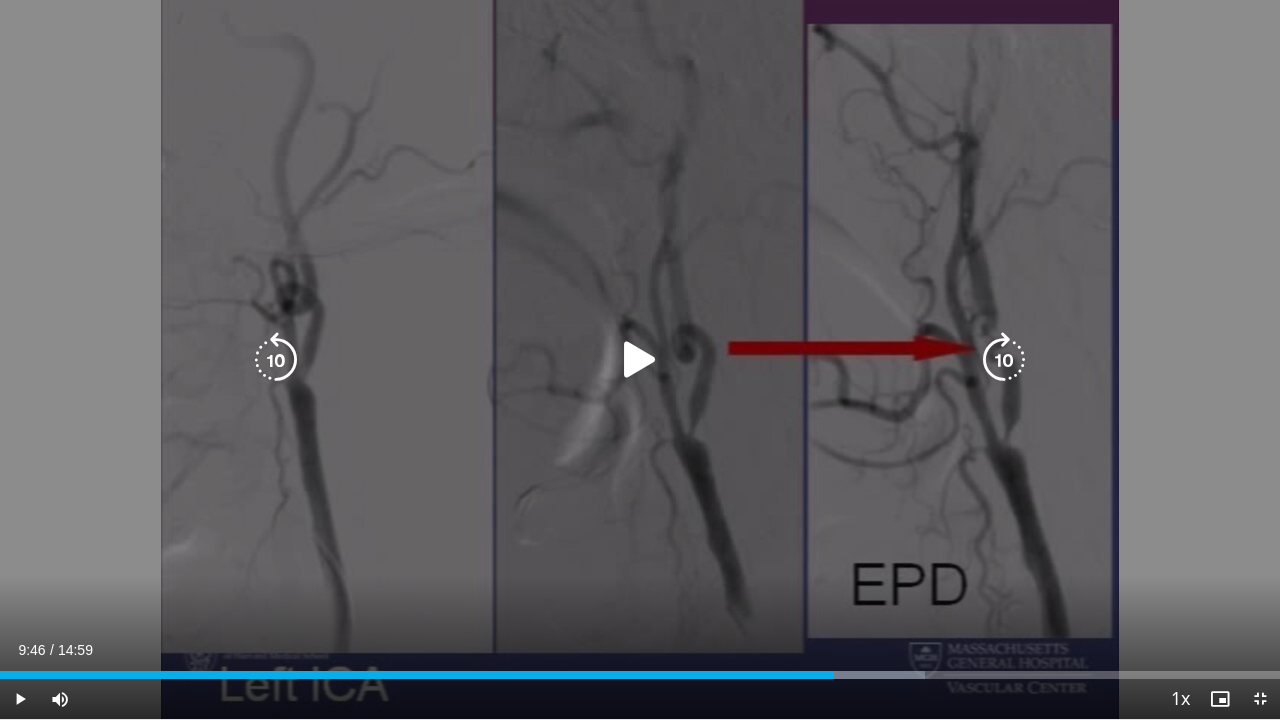 click on "10 seconds
Tap to unmute" at bounding box center (640, 359) 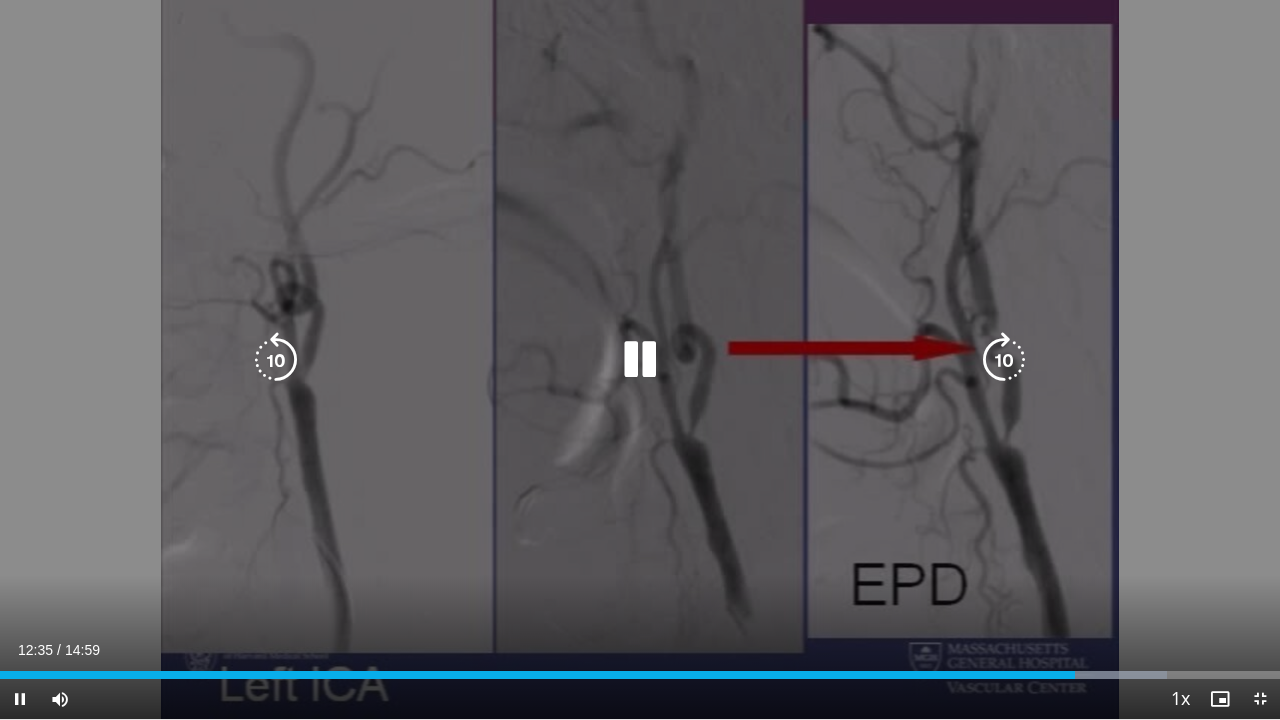 click on "10 seconds
Tap to unmute" at bounding box center [640, 359] 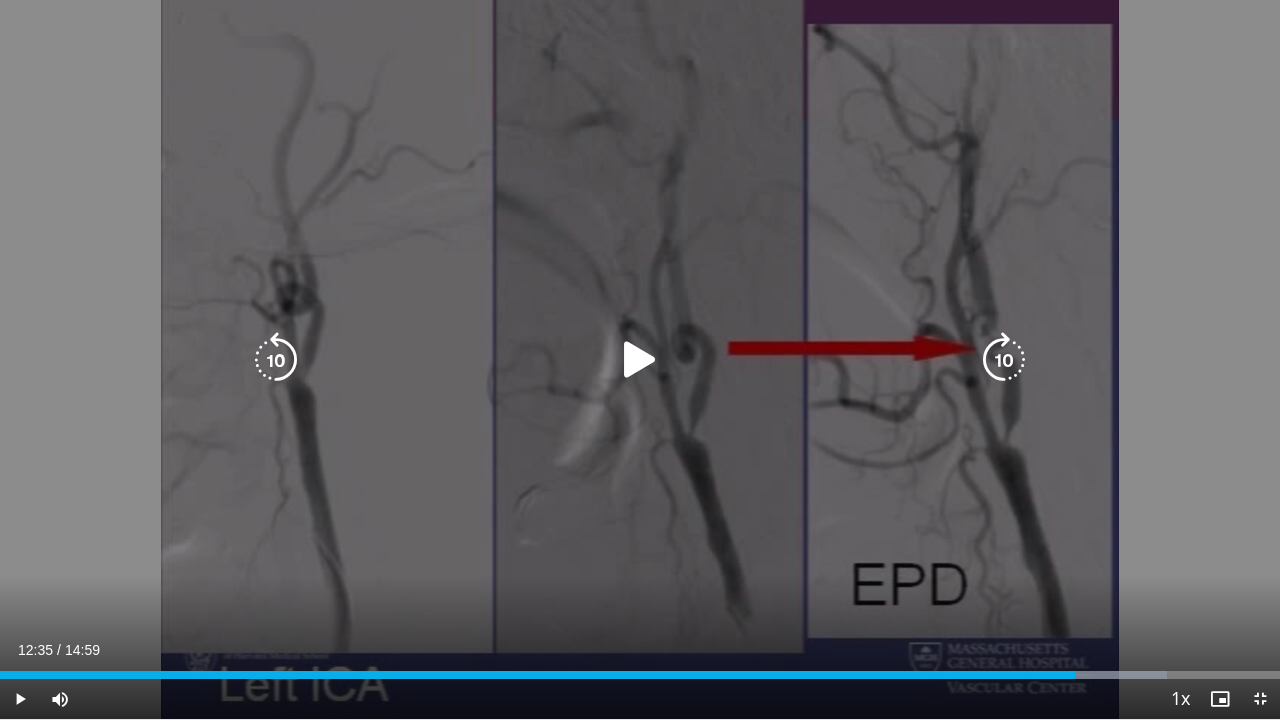 click on "10 seconds
Tap to unmute" at bounding box center [640, 359] 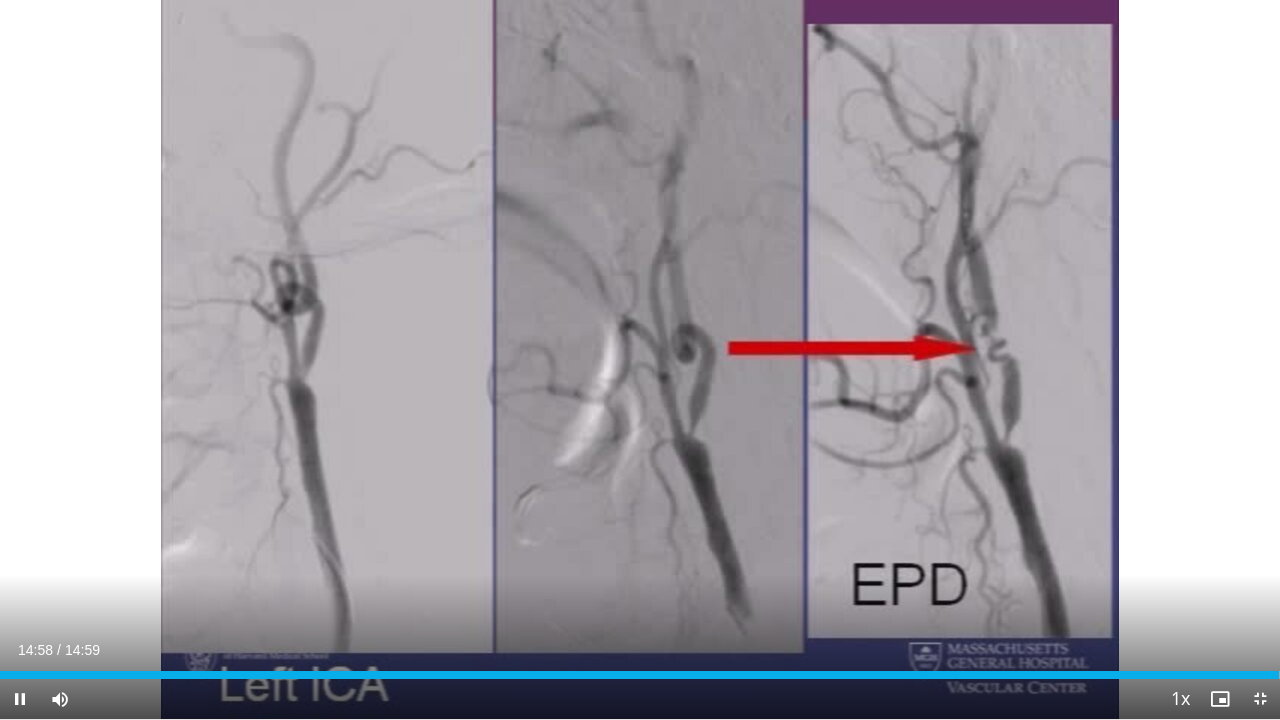click on "**********" at bounding box center (640, 360) 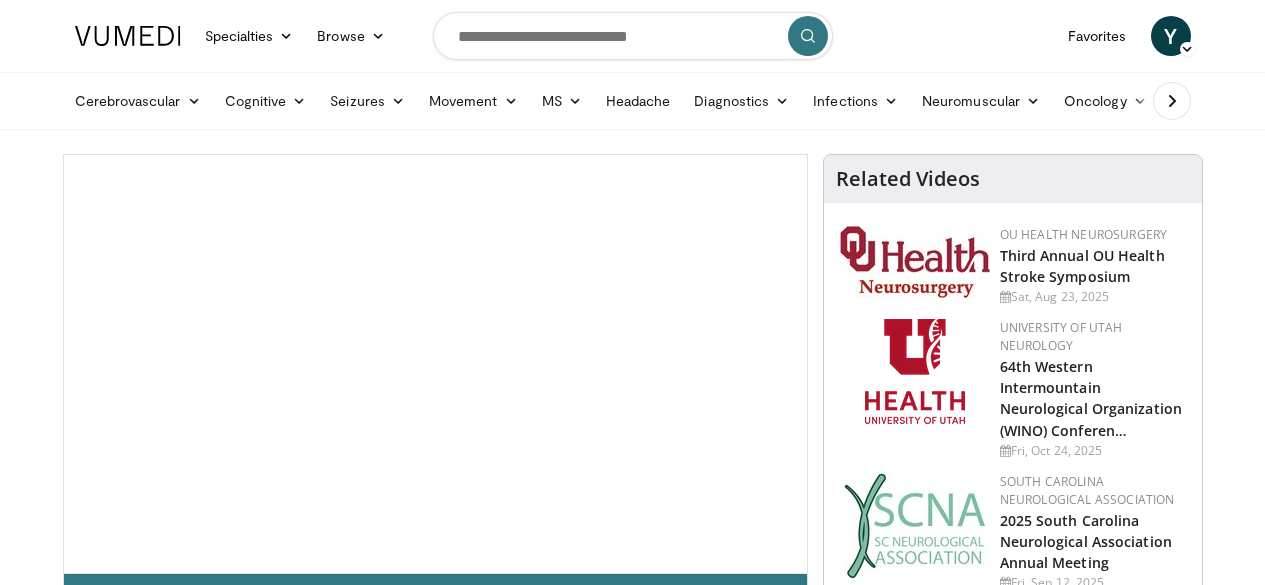 scroll, scrollTop: 0, scrollLeft: 0, axis: both 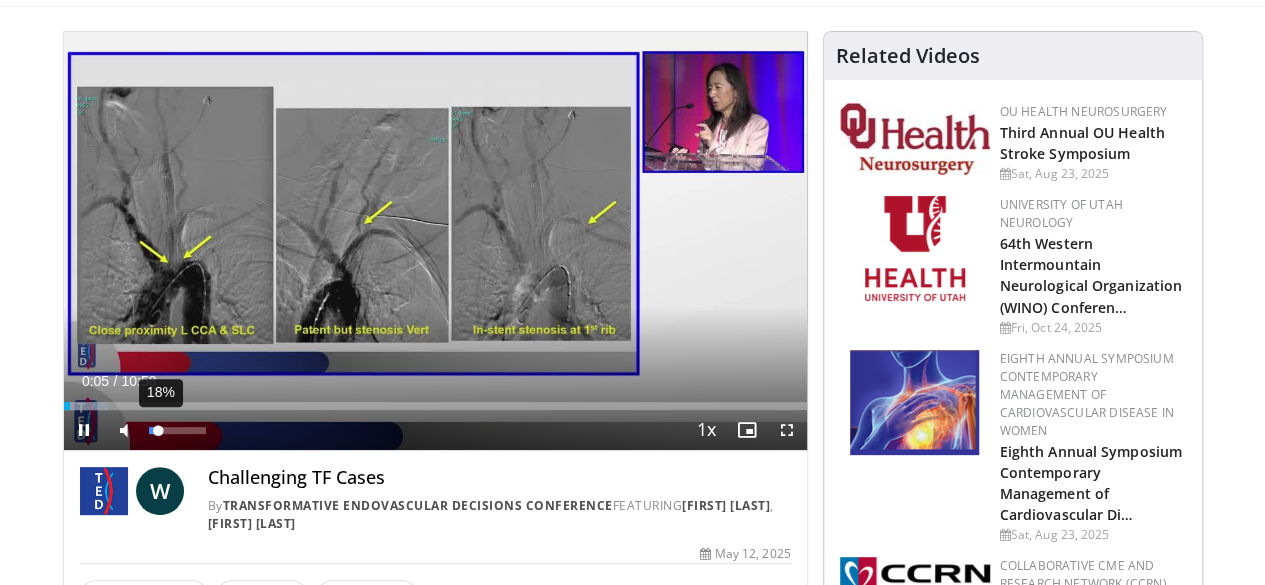 click on "18%" at bounding box center [177, 430] 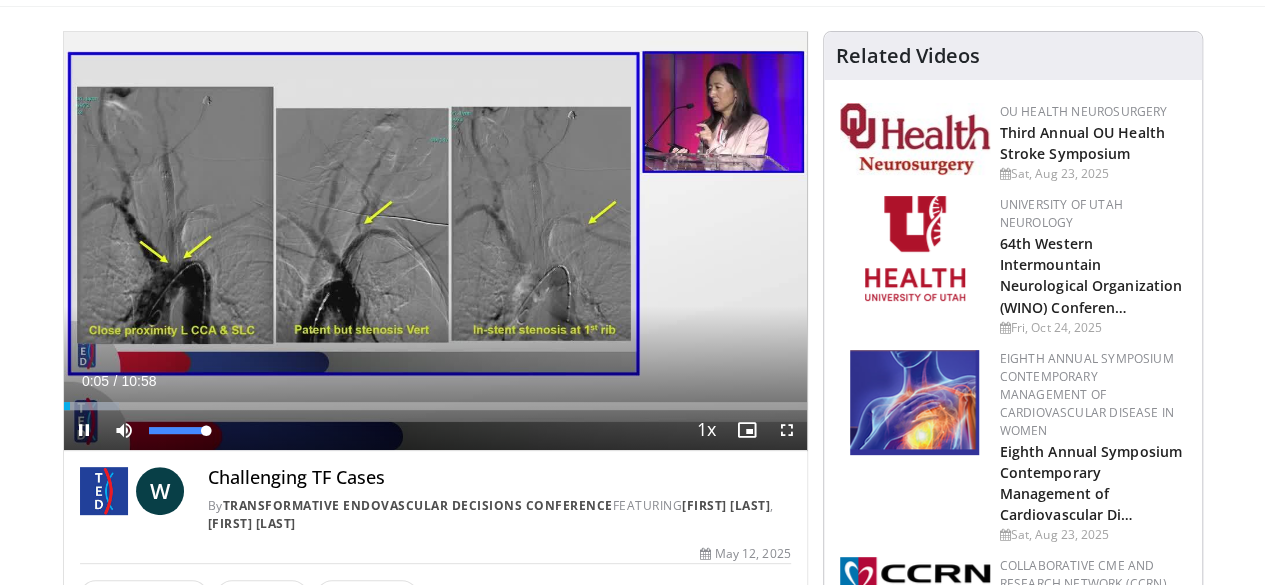 drag, startPoint x: 108, startPoint y: 465, endPoint x: 190, endPoint y: 468, distance: 82.05486 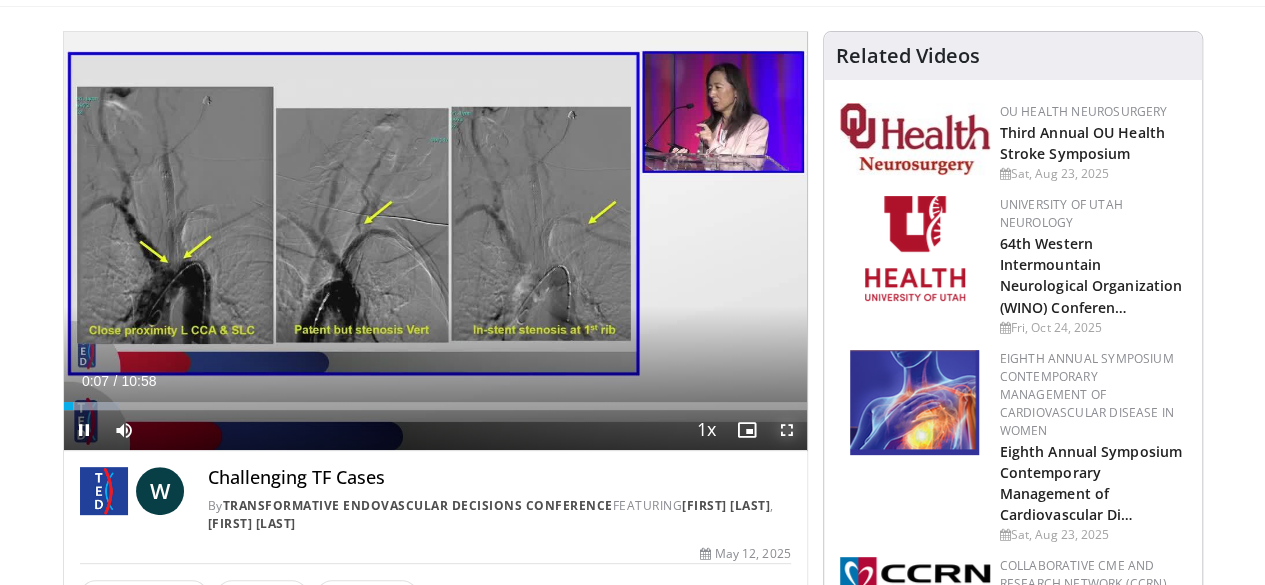 click at bounding box center (787, 430) 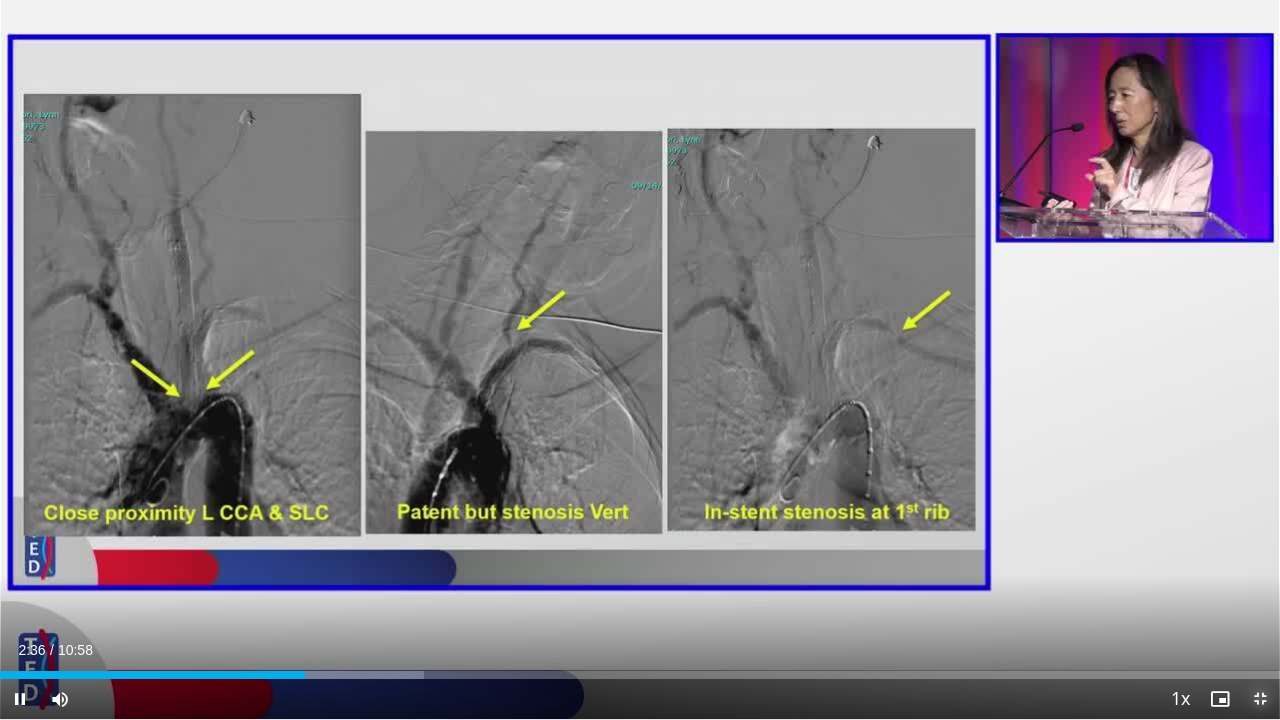 click at bounding box center [1260, 699] 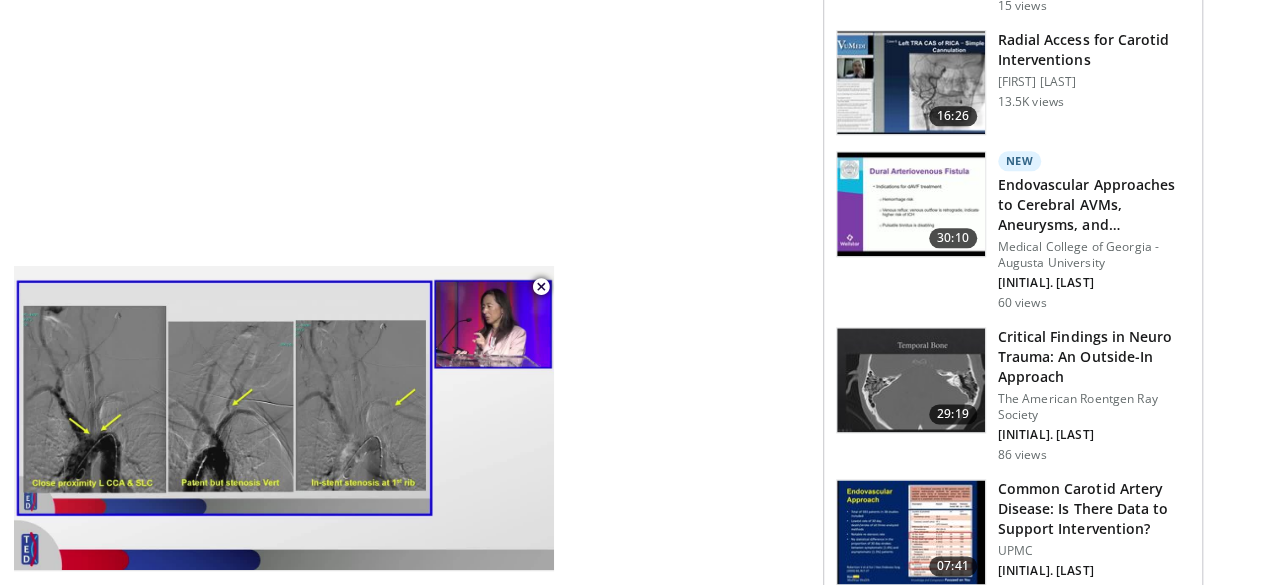 scroll, scrollTop: 0, scrollLeft: 0, axis: both 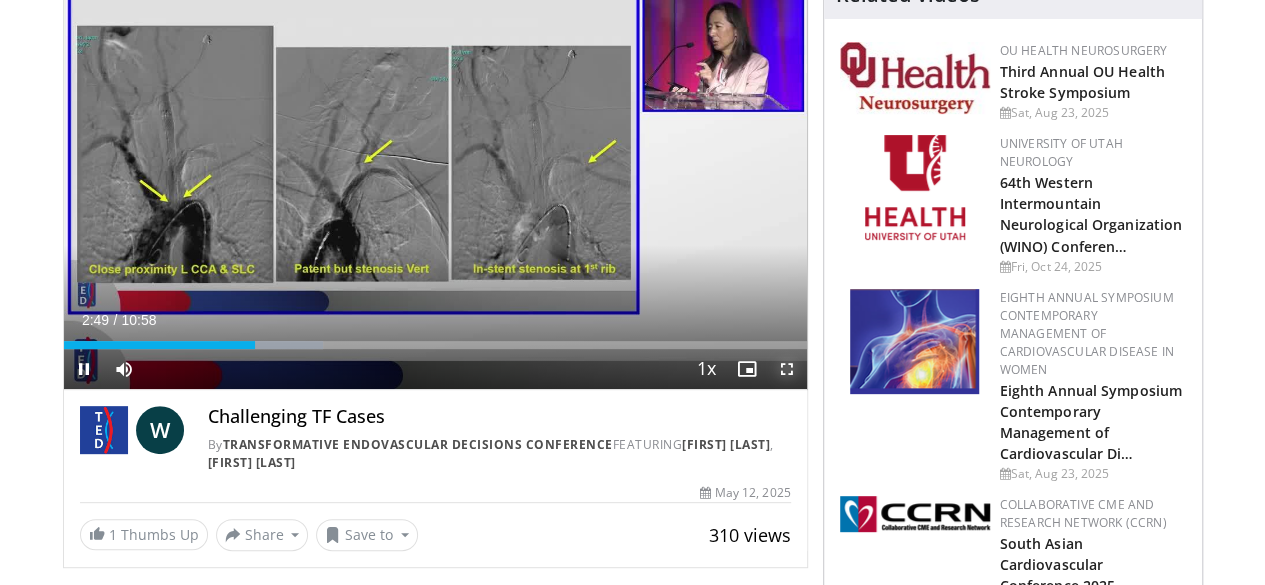 click at bounding box center [787, 369] 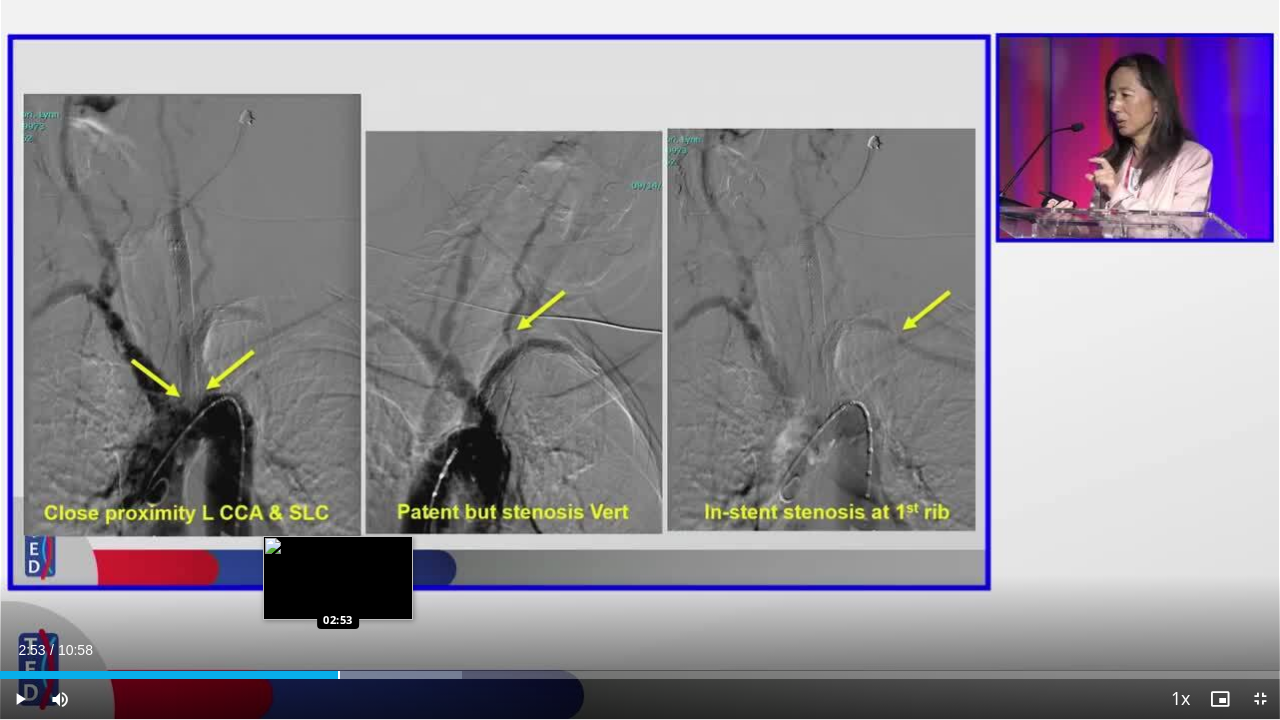 click on "Loaded :  36.13% 02:53 02:53" at bounding box center (640, 675) 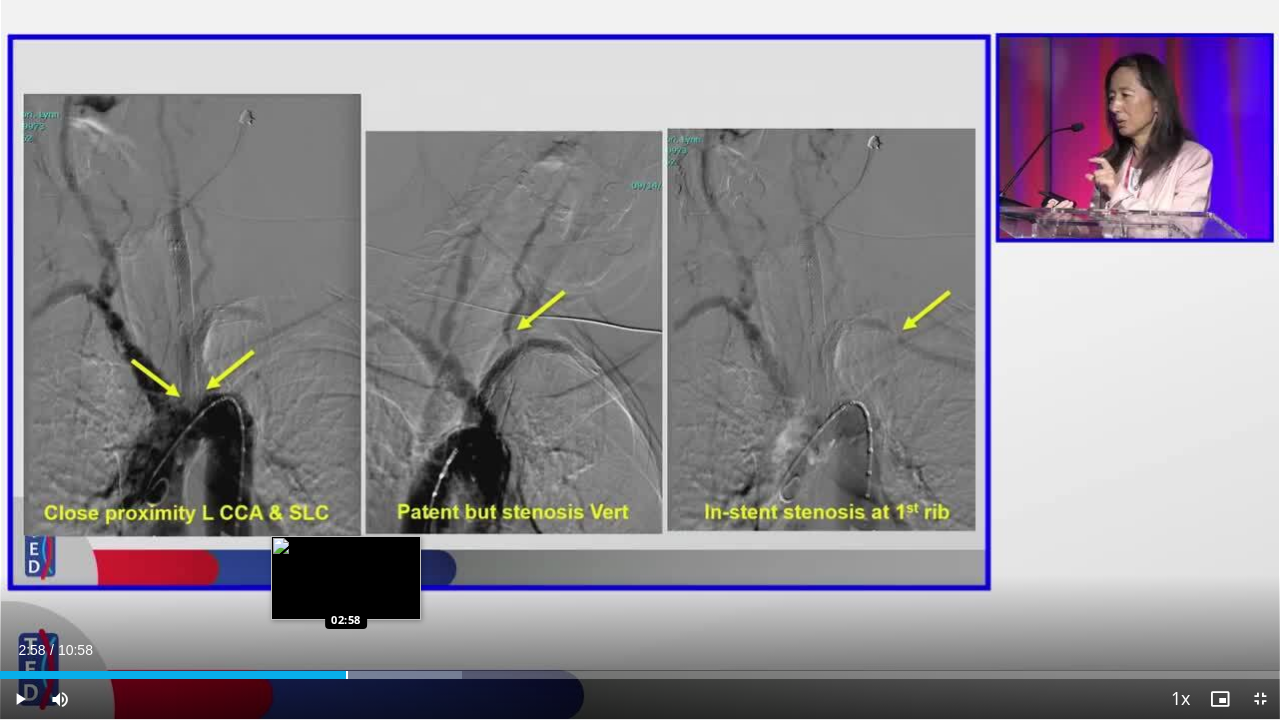 click at bounding box center [347, 675] 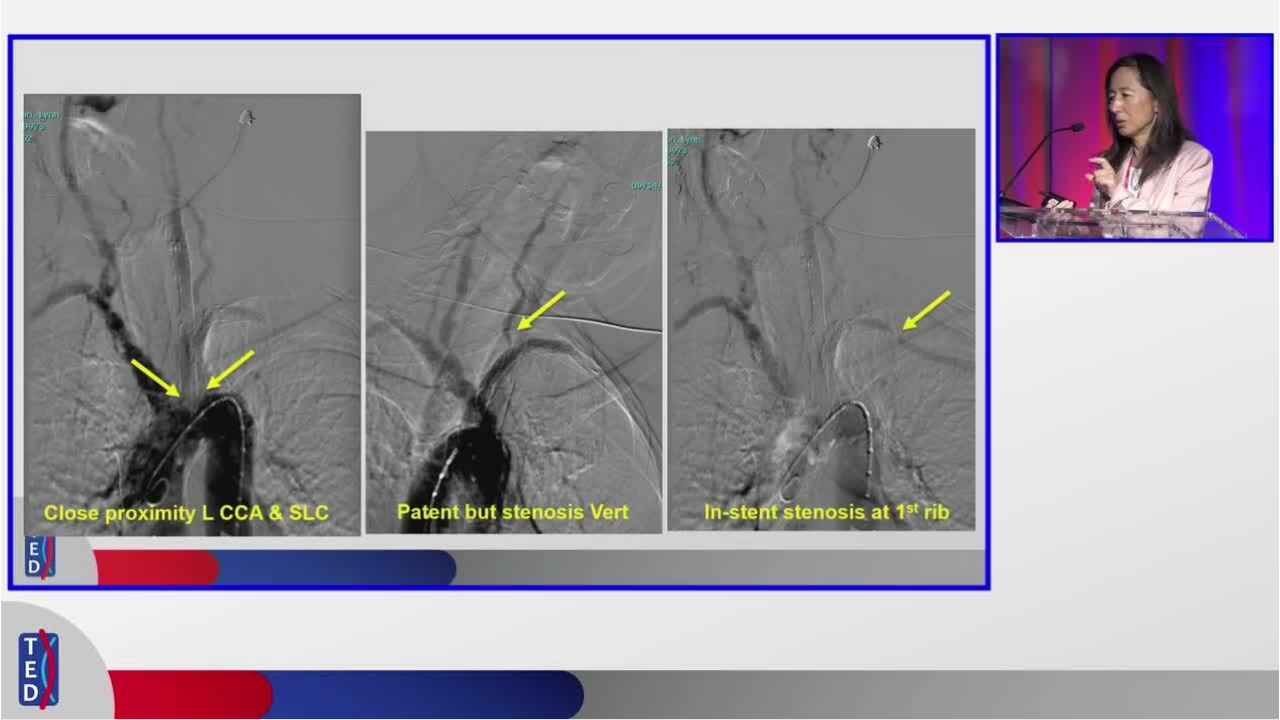 click on "**********" at bounding box center (640, 360) 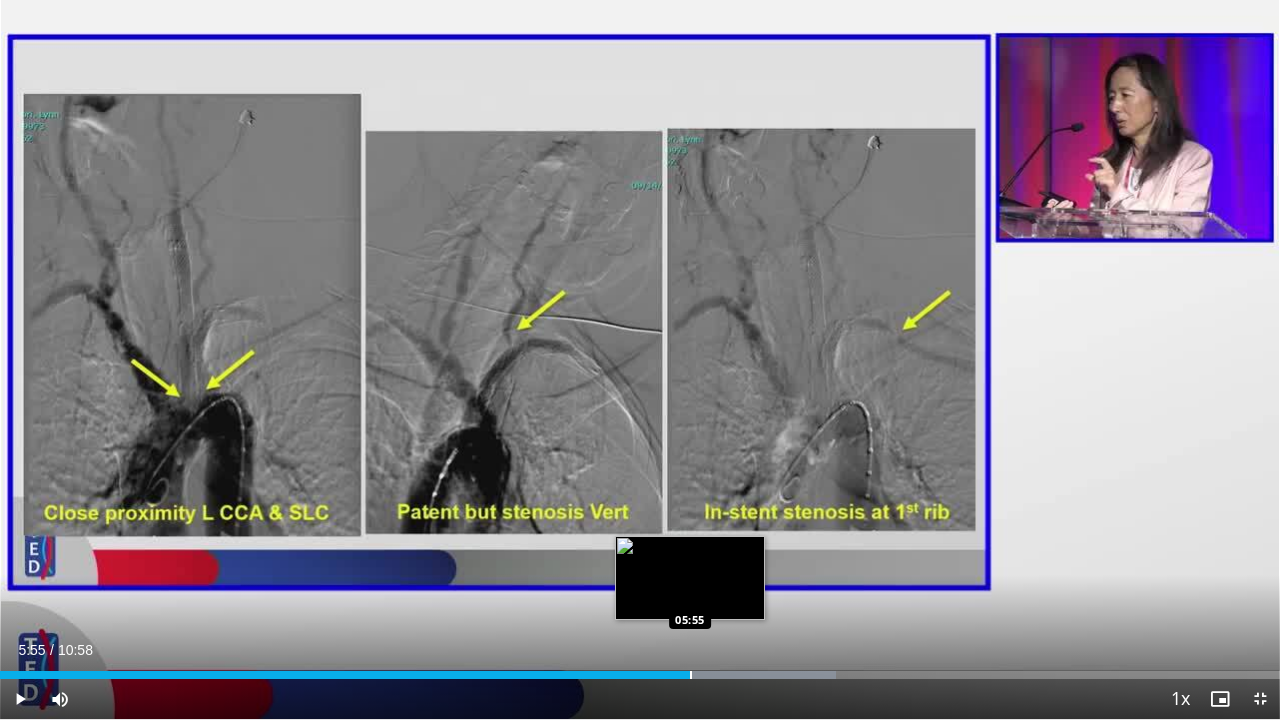 click at bounding box center [691, 675] 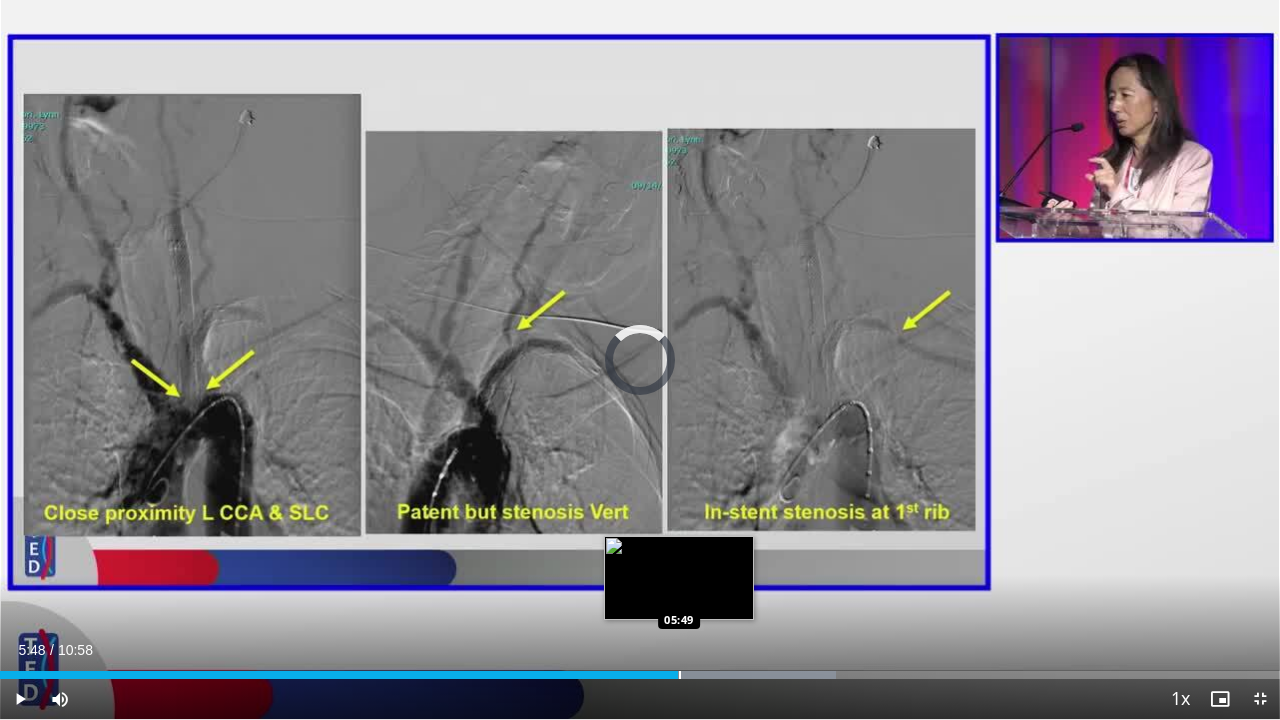 click on "05:56" at bounding box center (339, 675) 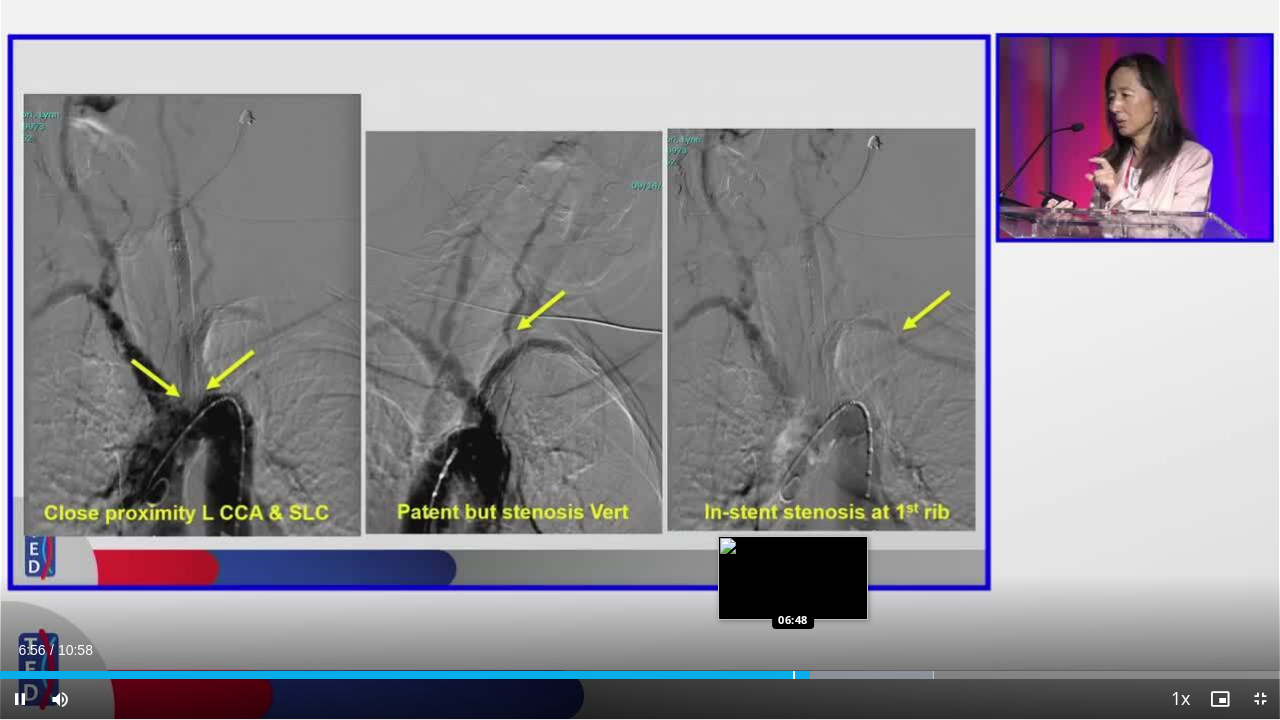 click on "Loaded :  72.93% 06:56 06:48" at bounding box center (640, 669) 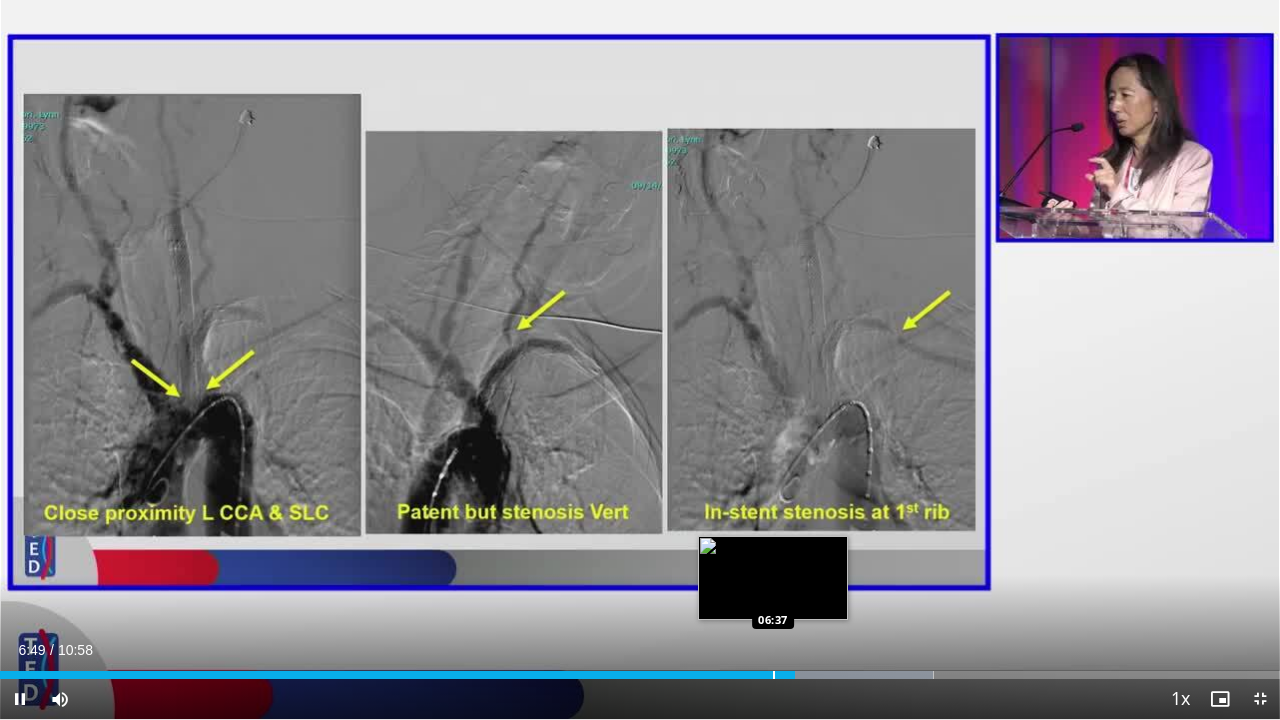 click on "Loaded :  72.93% 06:49 06:37" at bounding box center (640, 675) 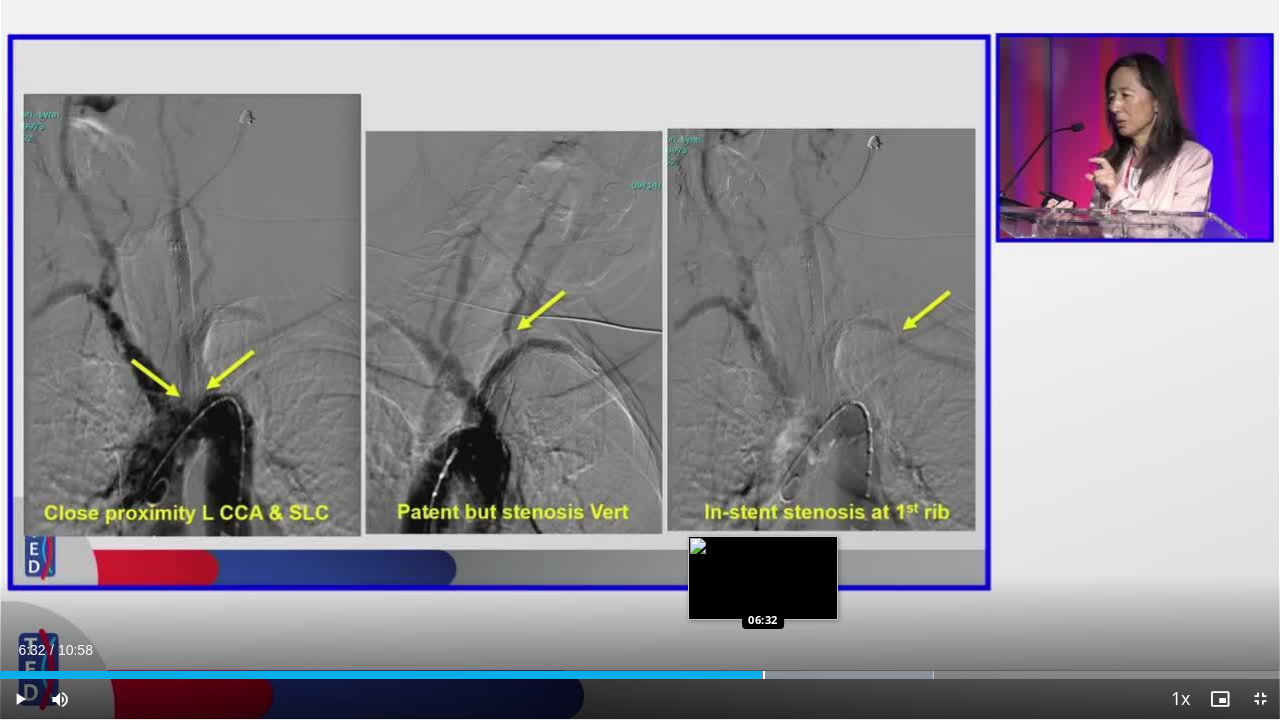 click on "Loaded :  72.93% 06:32 06:32" at bounding box center [640, 675] 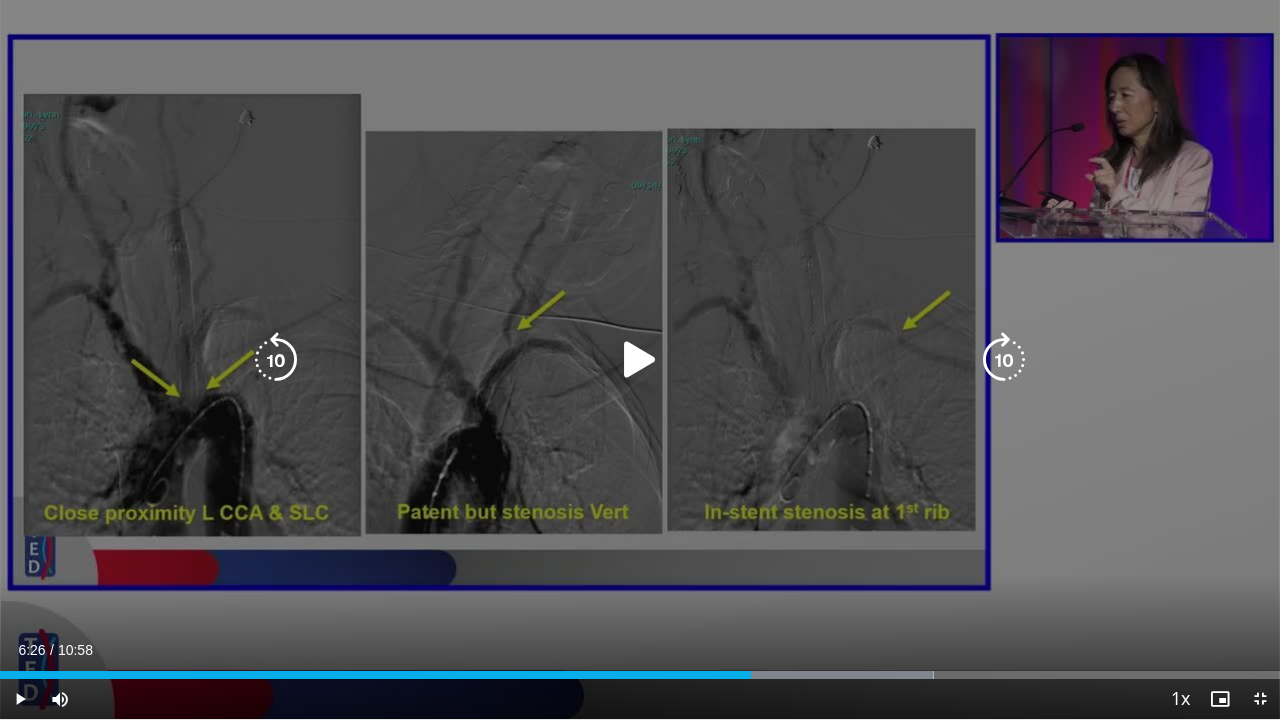 click on "Loaded :  72.93% 06:26 06:30" at bounding box center [640, 675] 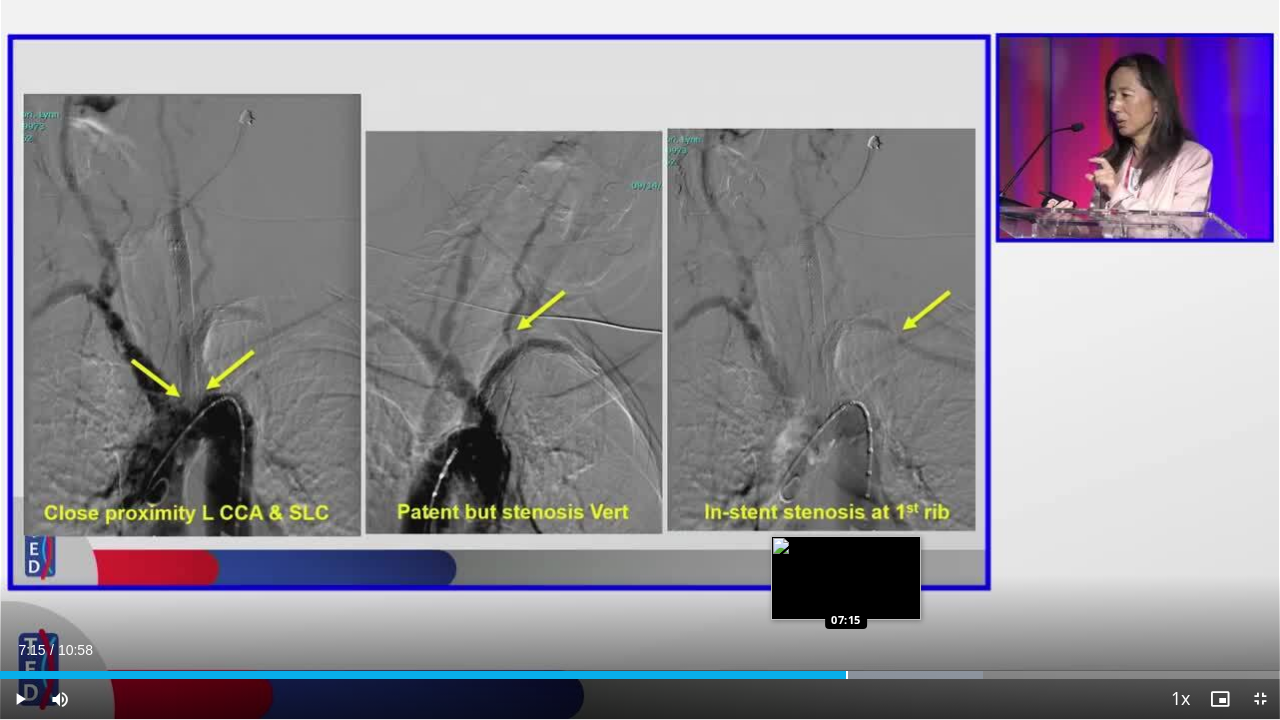click at bounding box center (847, 675) 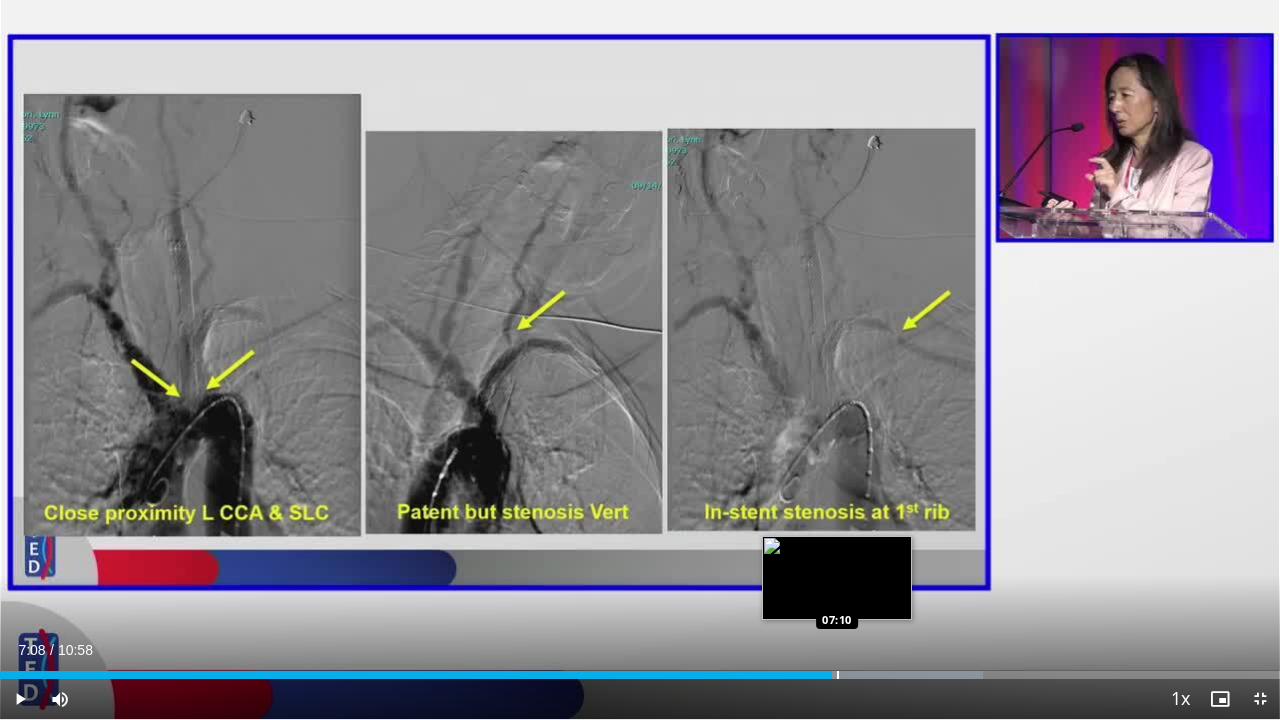 click on "Loaded :  76.78% 07:08 07:10" at bounding box center [640, 675] 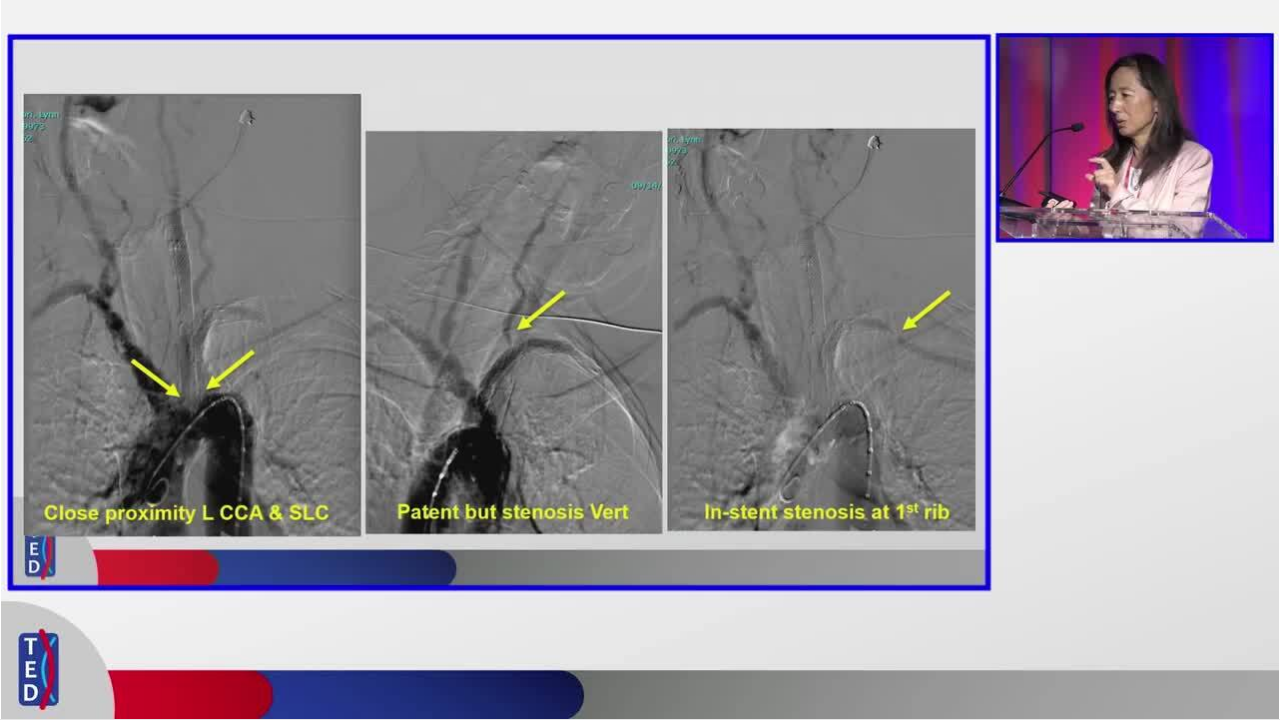 click on "**********" at bounding box center [640, 360] 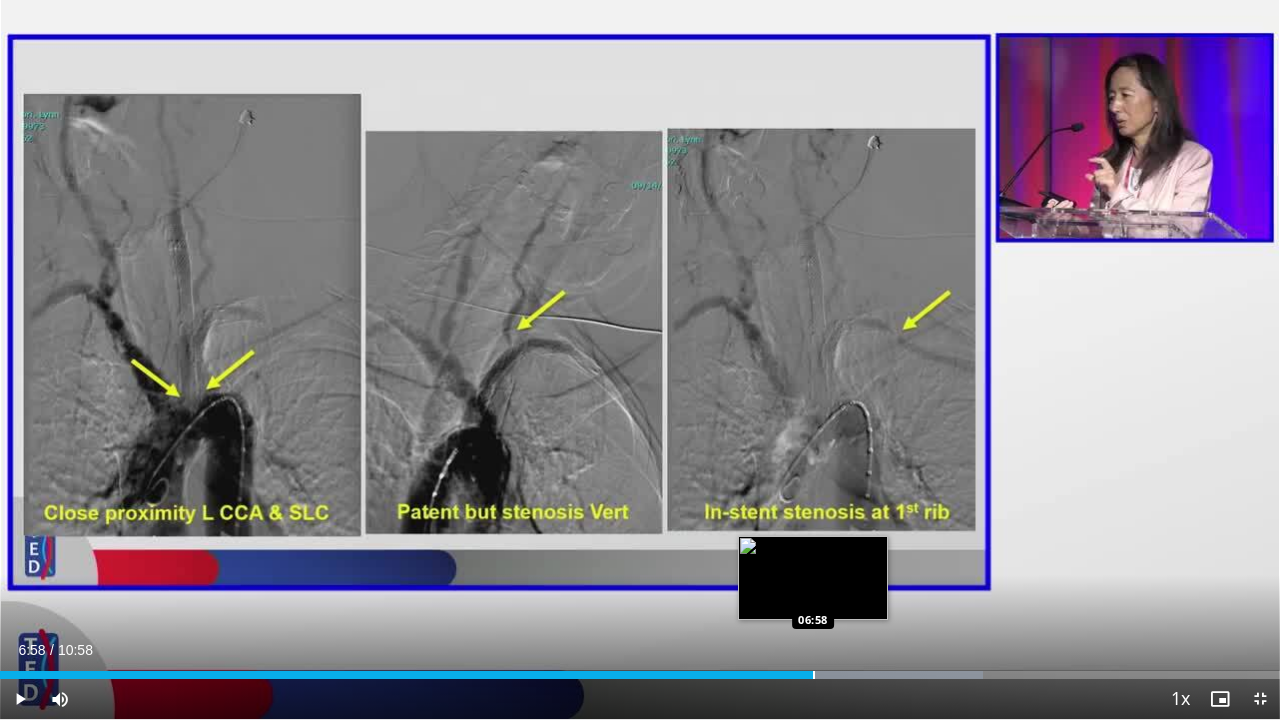 click at bounding box center [814, 675] 